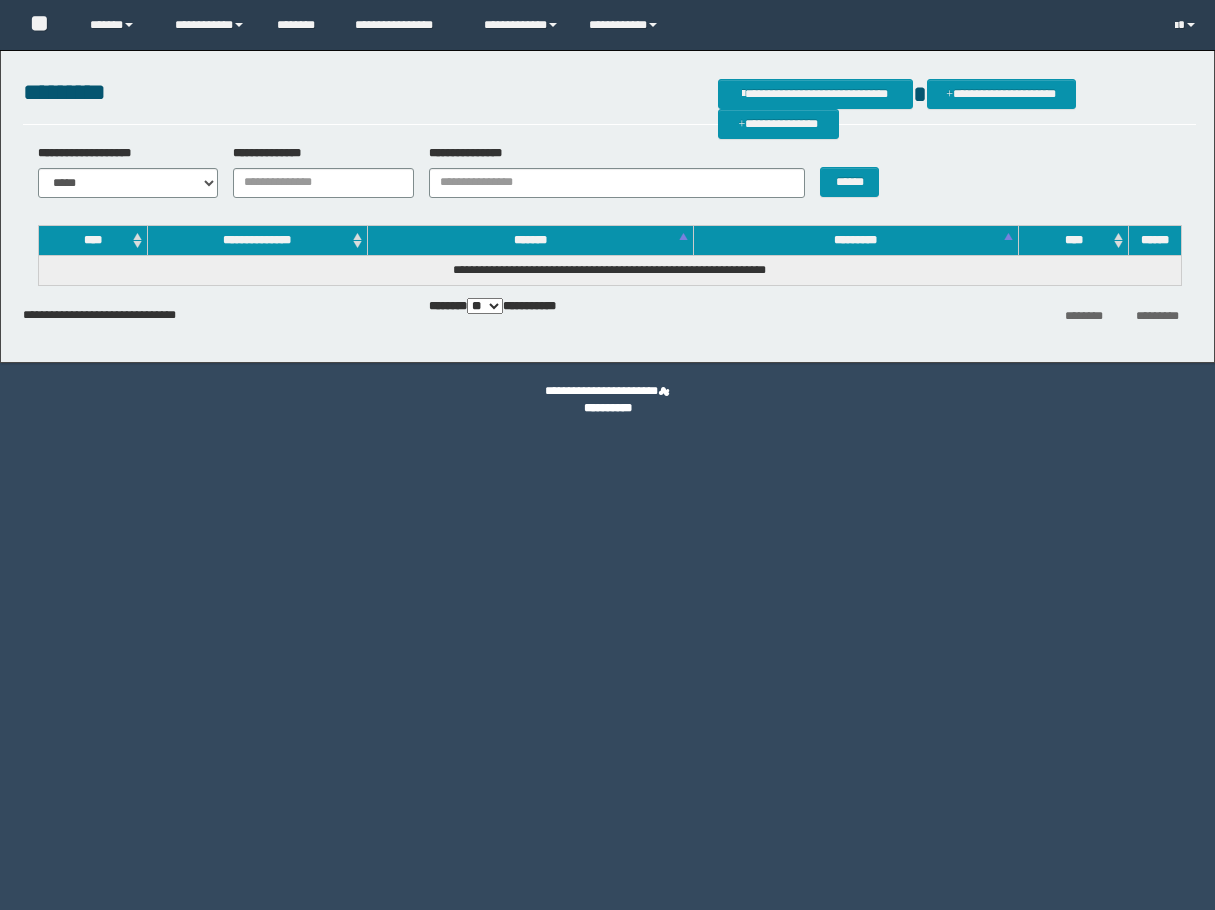 scroll, scrollTop: 0, scrollLeft: 0, axis: both 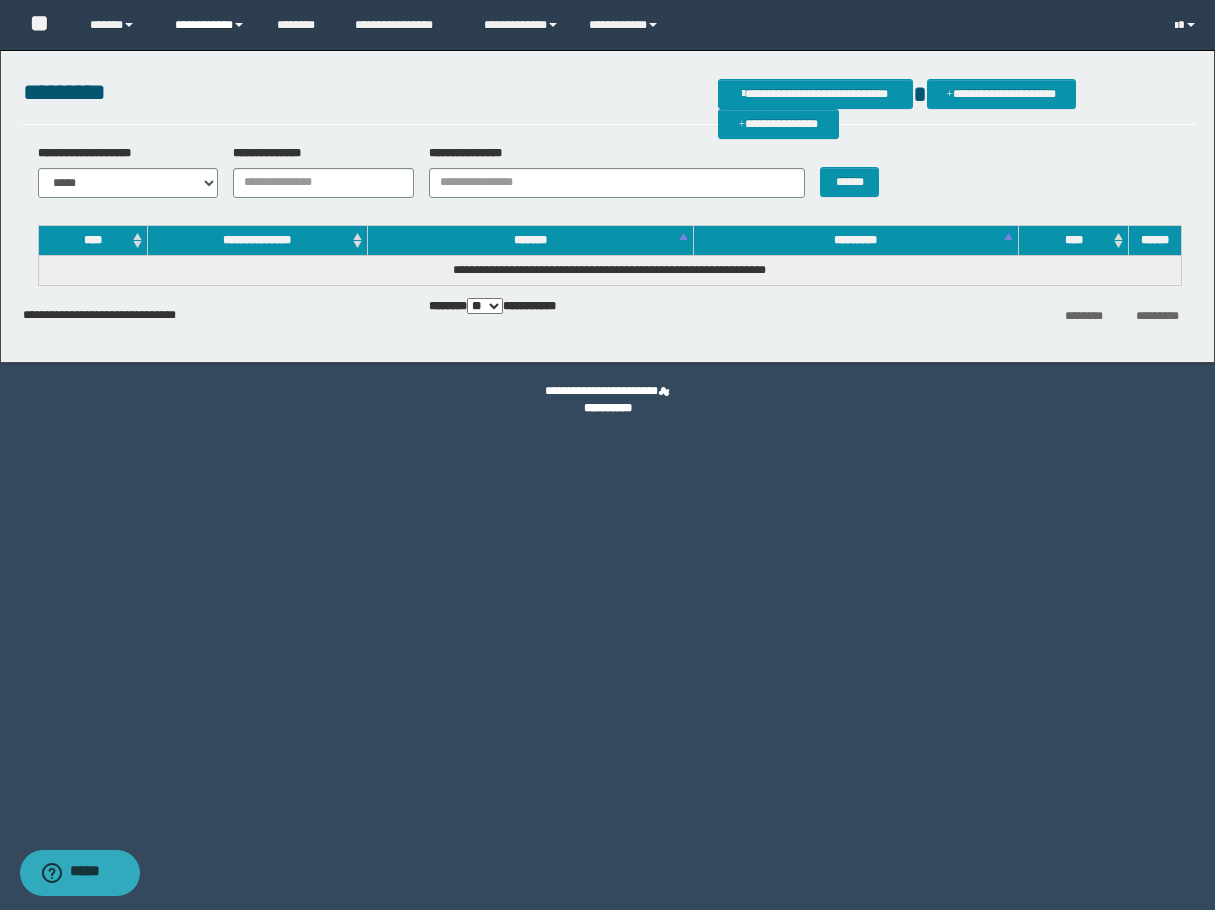 click on "**********" at bounding box center (210, 25) 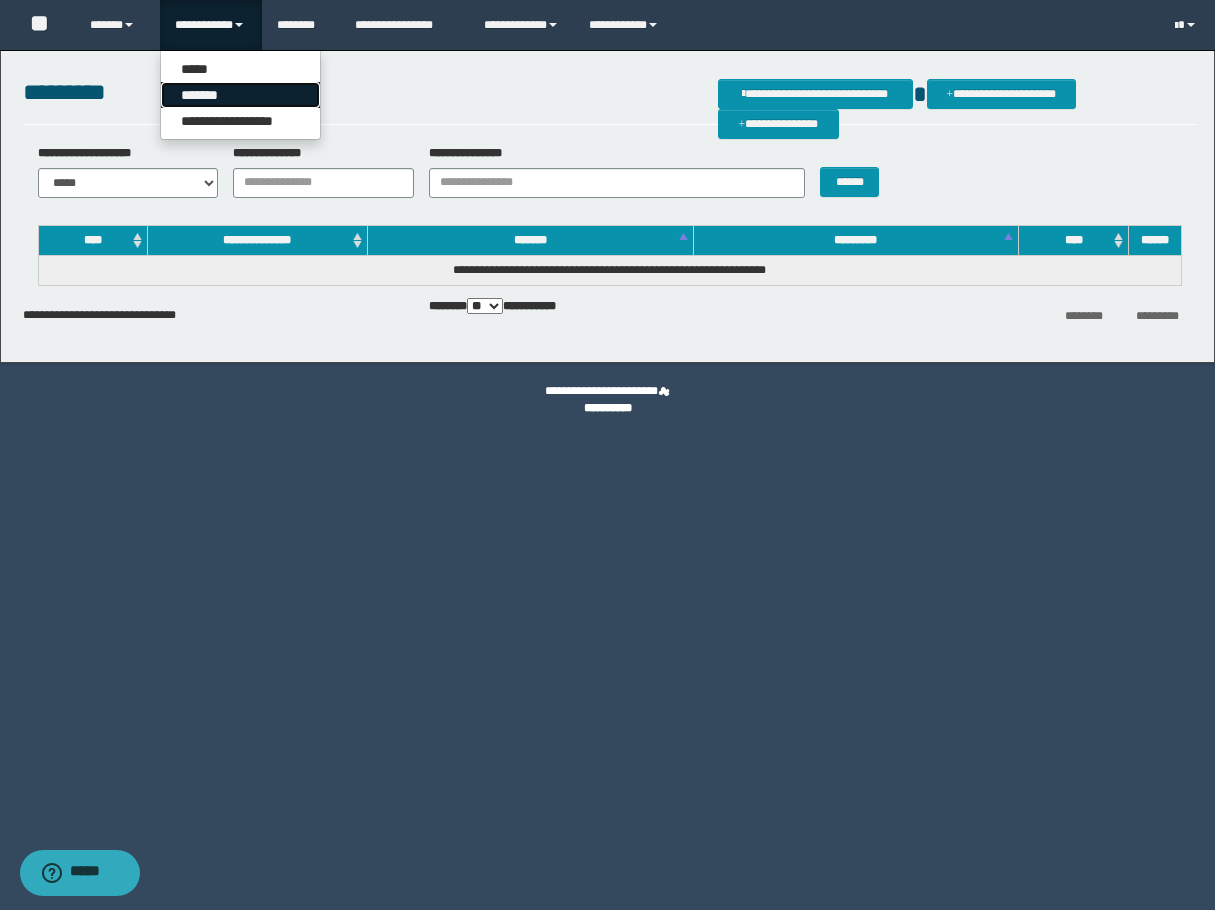 click on "*******" at bounding box center (240, 95) 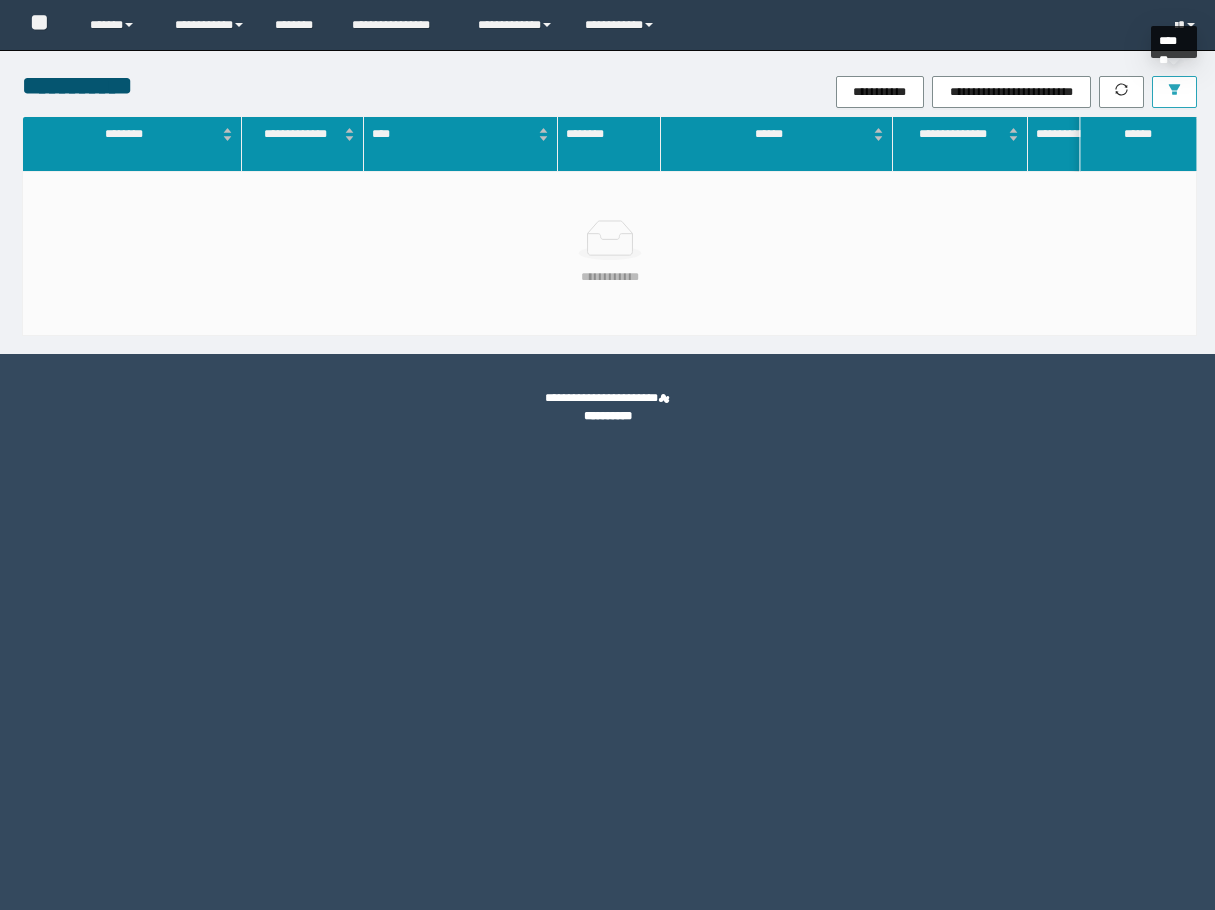 scroll, scrollTop: 0, scrollLeft: 0, axis: both 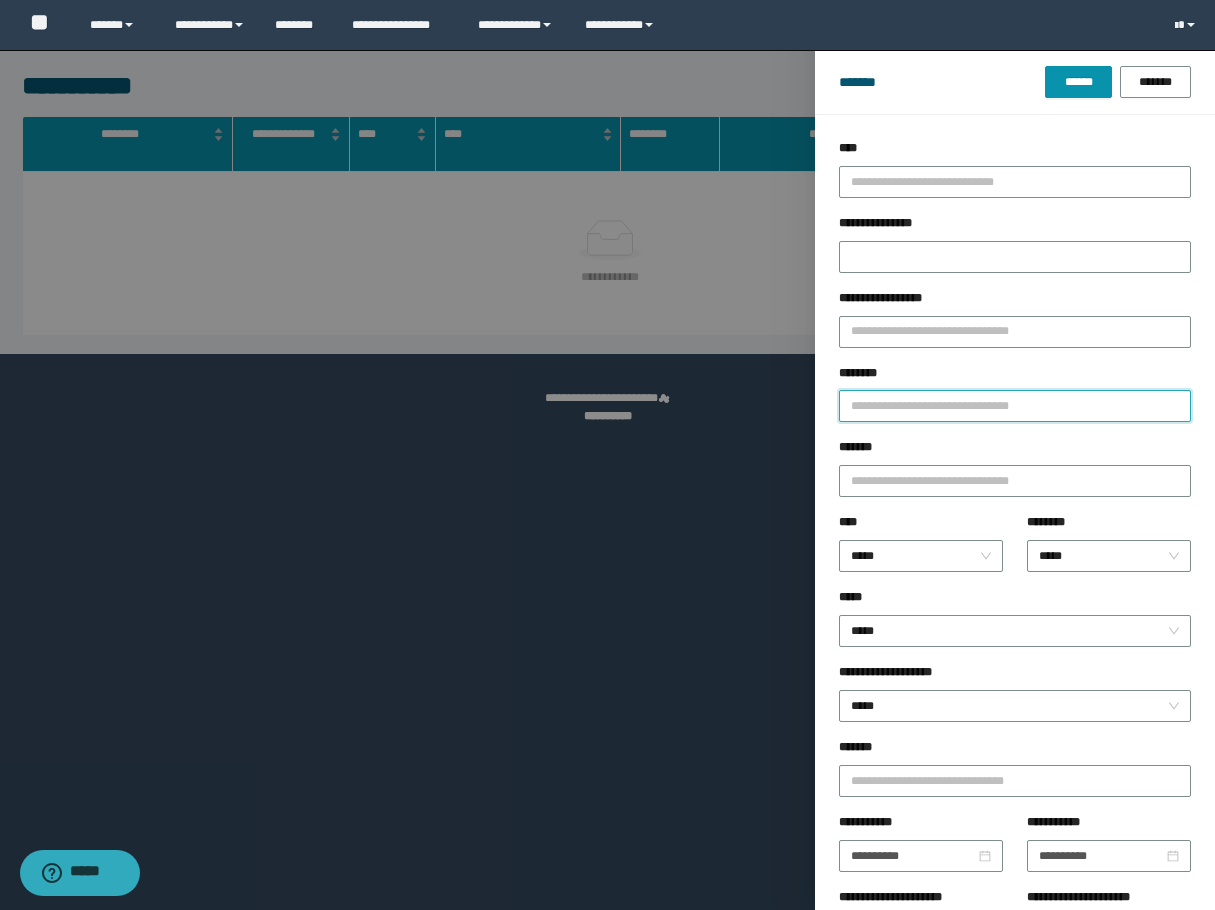 click on "********" at bounding box center [1015, 406] 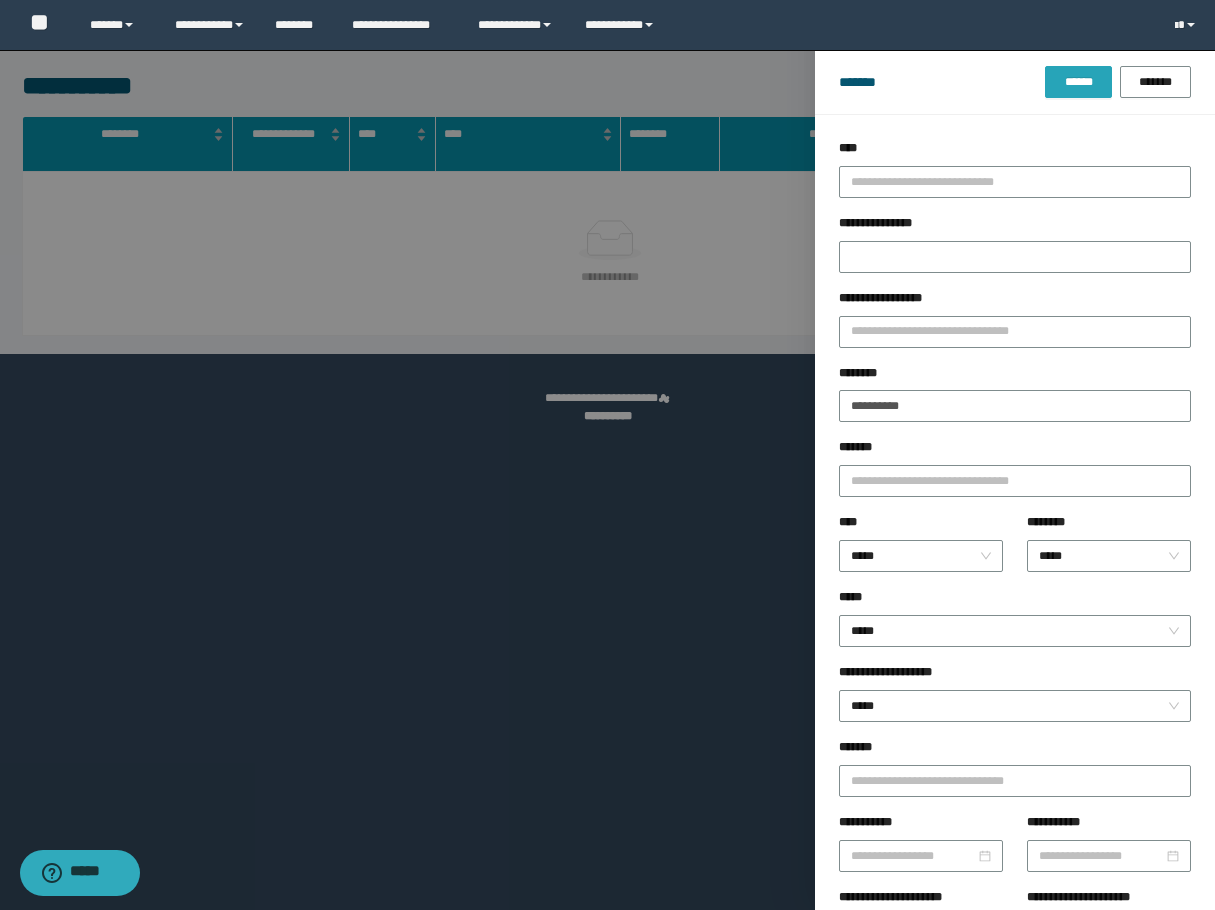 click on "******" at bounding box center (1078, 82) 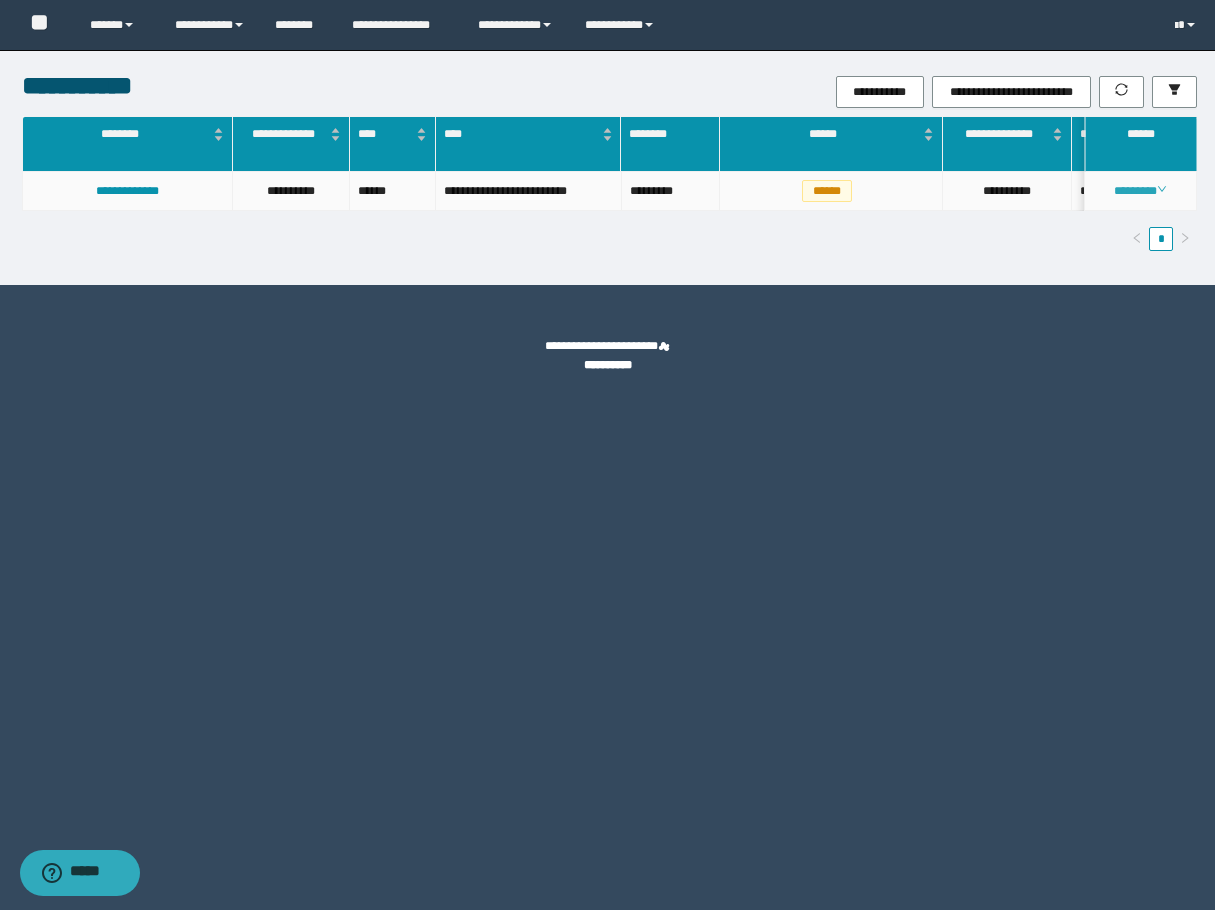 click on "********" at bounding box center [1140, 191] 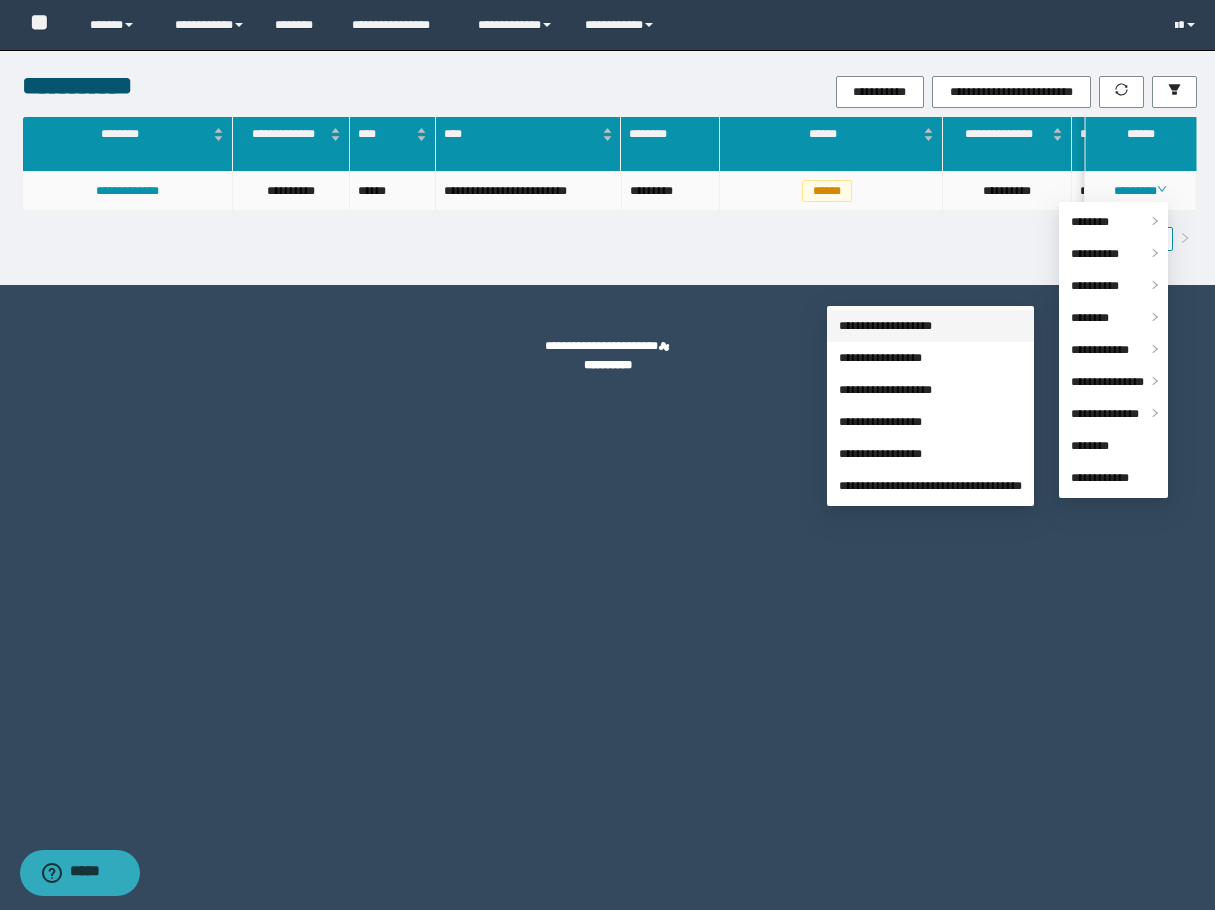 click on "**********" at bounding box center (885, 326) 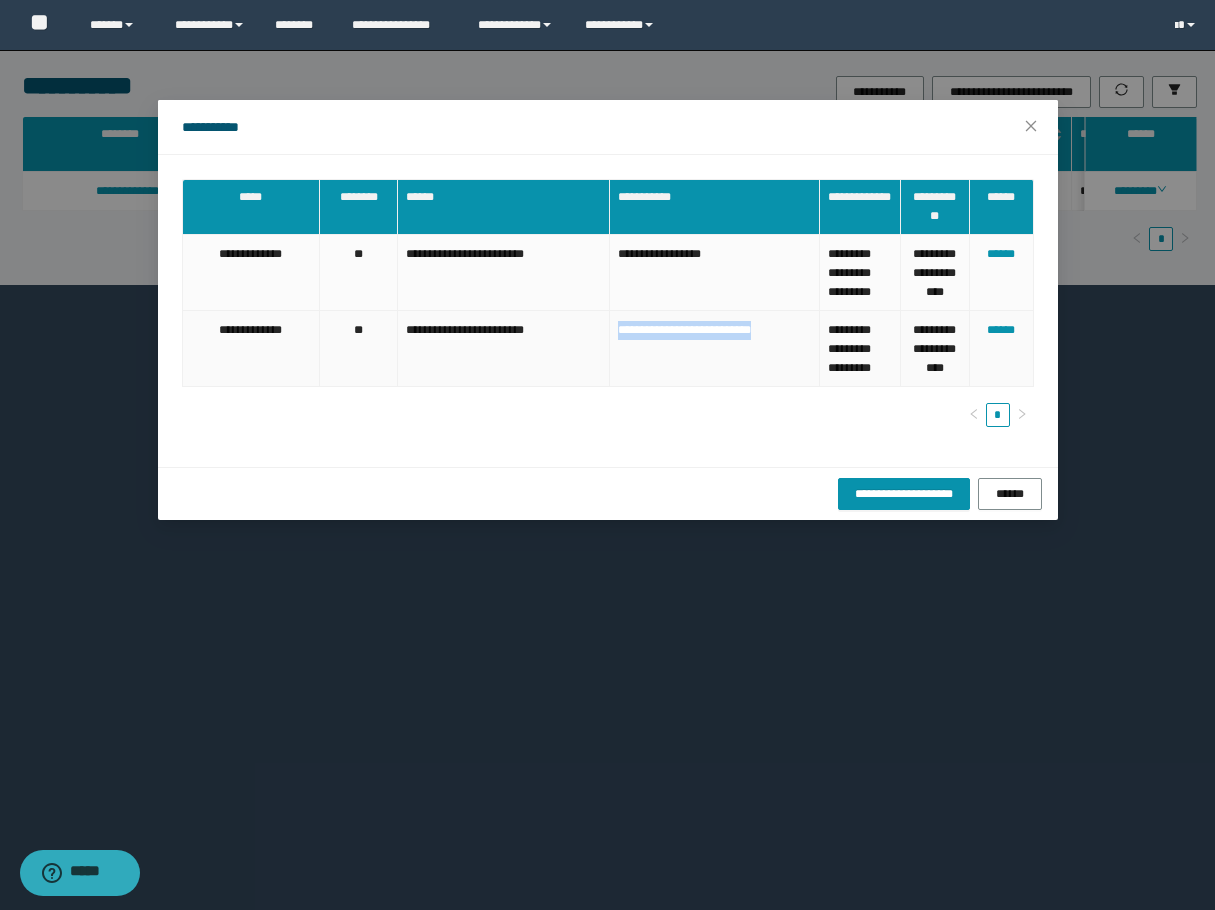 drag, startPoint x: 617, startPoint y: 354, endPoint x: 810, endPoint y: 362, distance: 193.16573 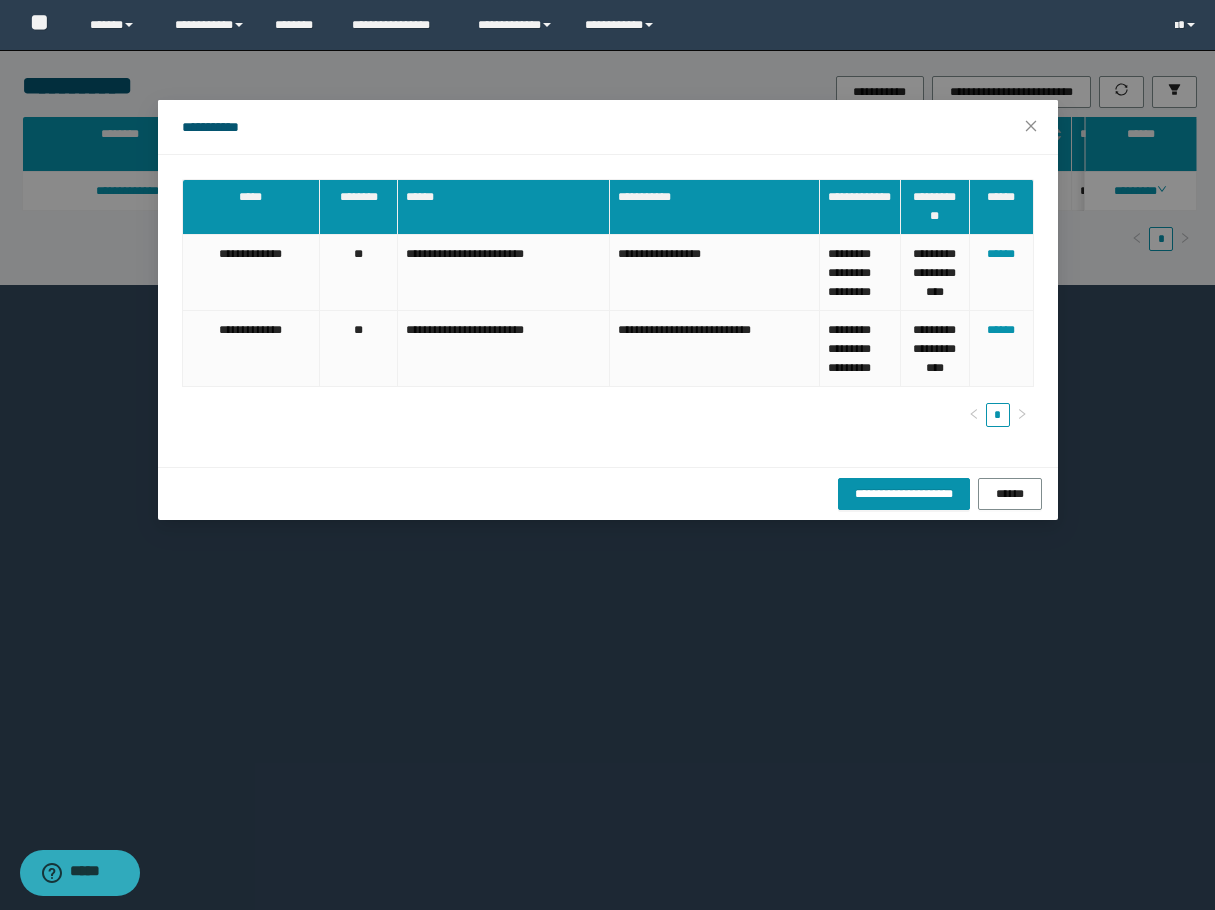 click on "[FIRST] [LAST] [EMAIL] [PHONE] [ADDRESS] [CITY] [STATE] [ZIP] [COUNTRY] [CREDIT_CARD] [EXPIRY_DATE] [CVV] [NAME_ON_CARD]" at bounding box center (607, 455) 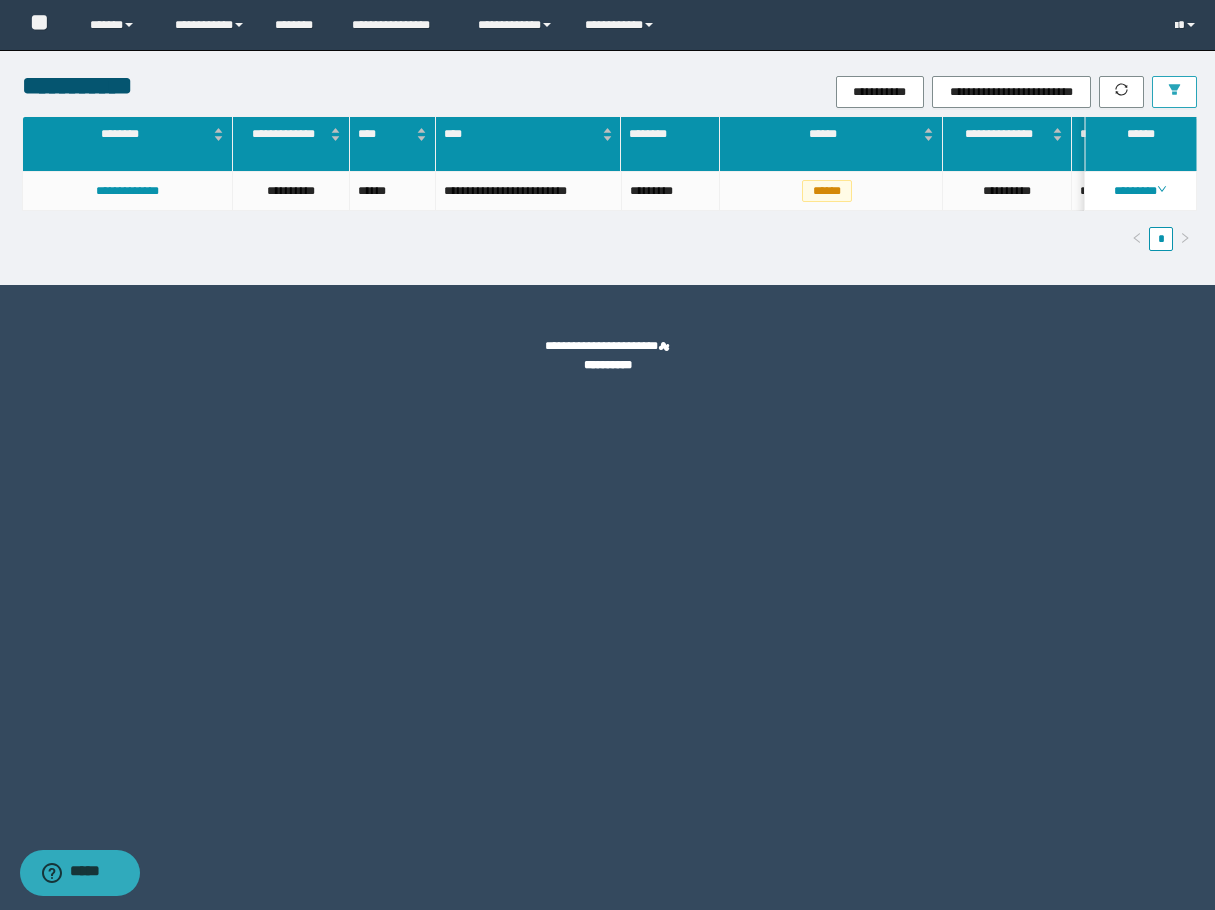 click at bounding box center [1174, 92] 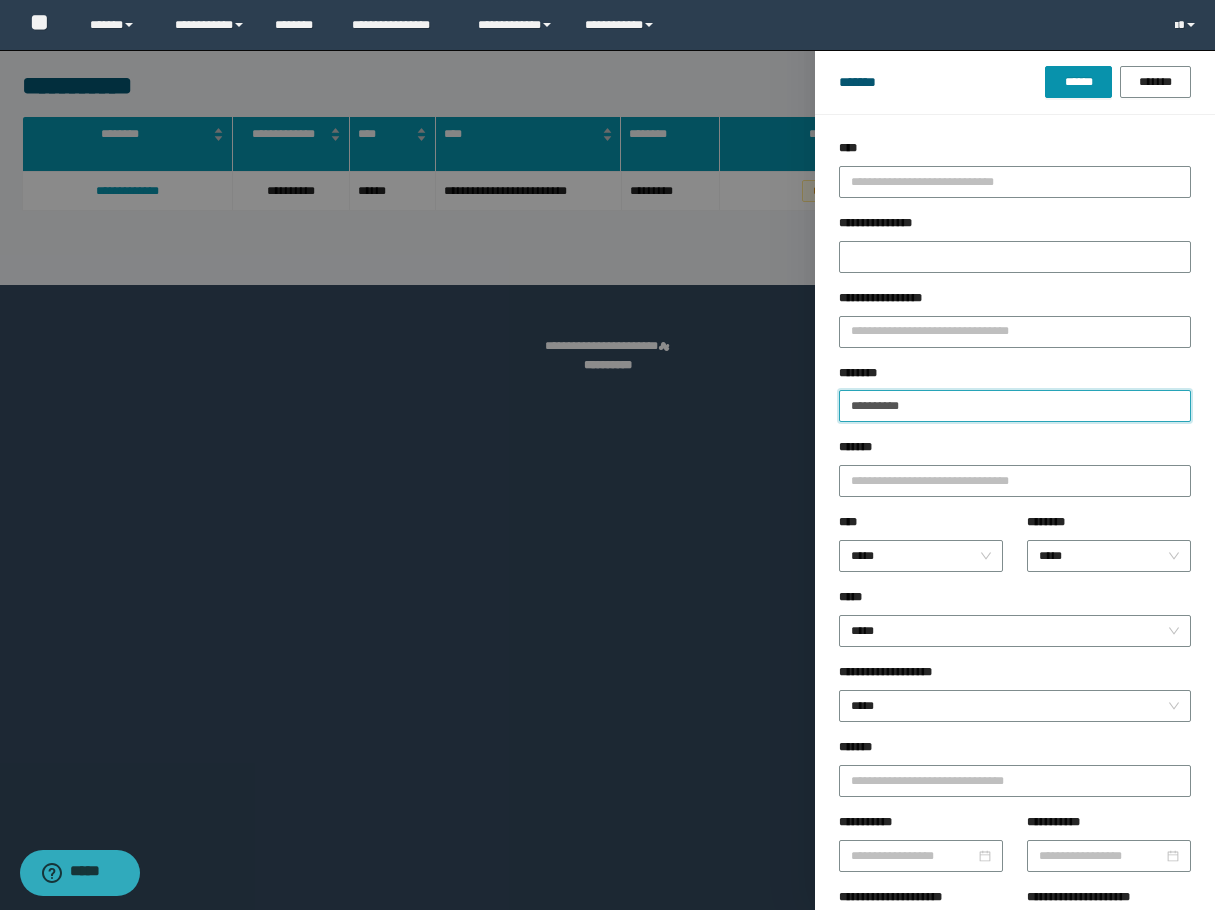 drag, startPoint x: 948, startPoint y: 421, endPoint x: 796, endPoint y: 415, distance: 152.11838 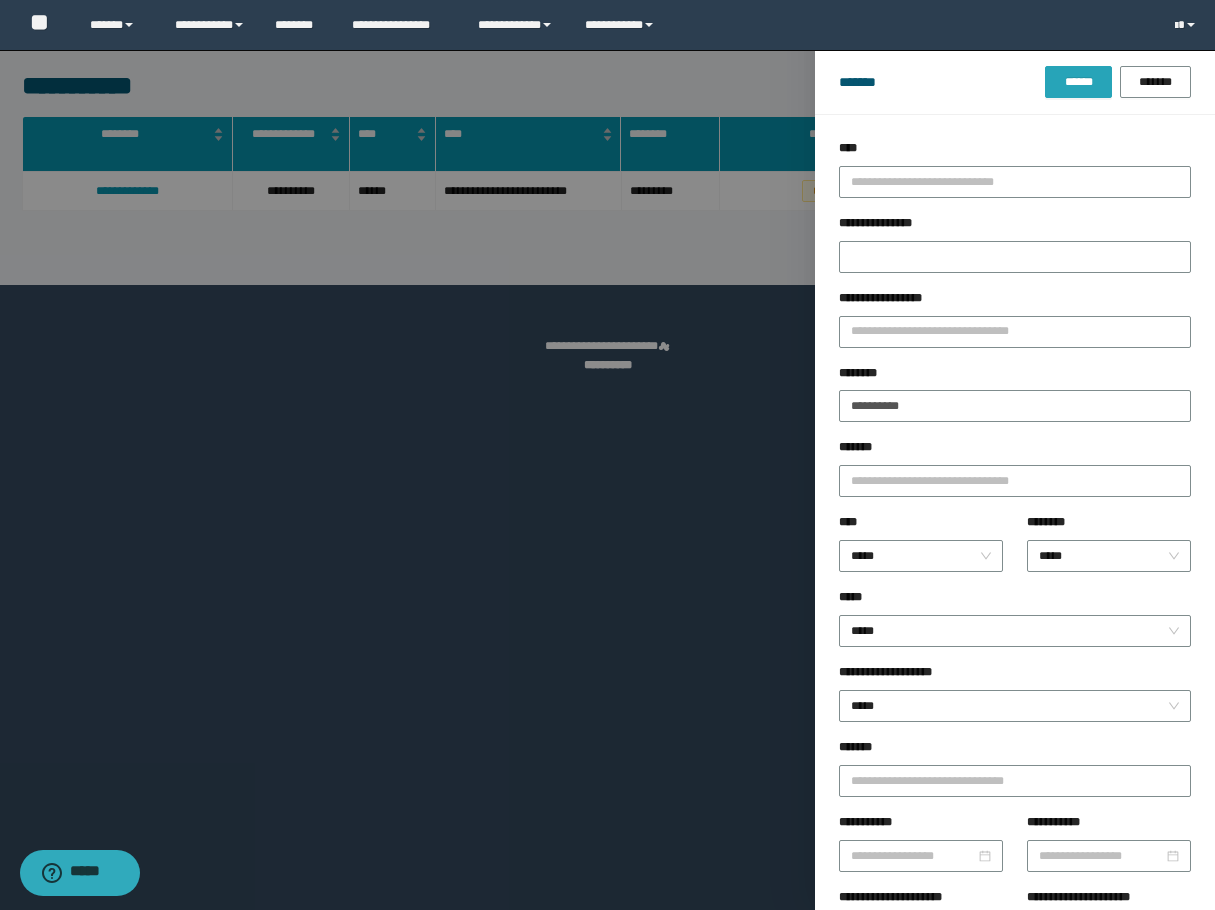 click on "******" at bounding box center [1078, 82] 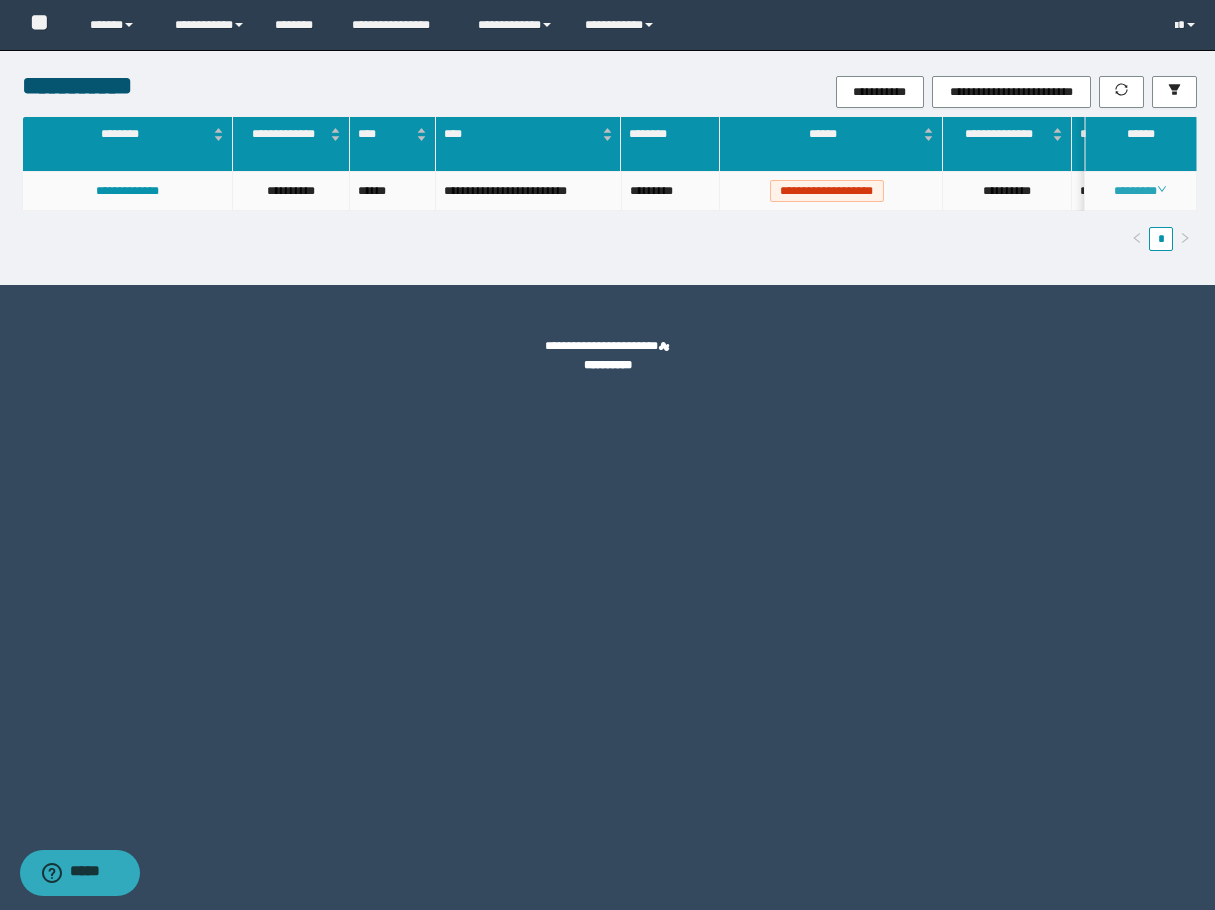 click on "********" at bounding box center (1140, 191) 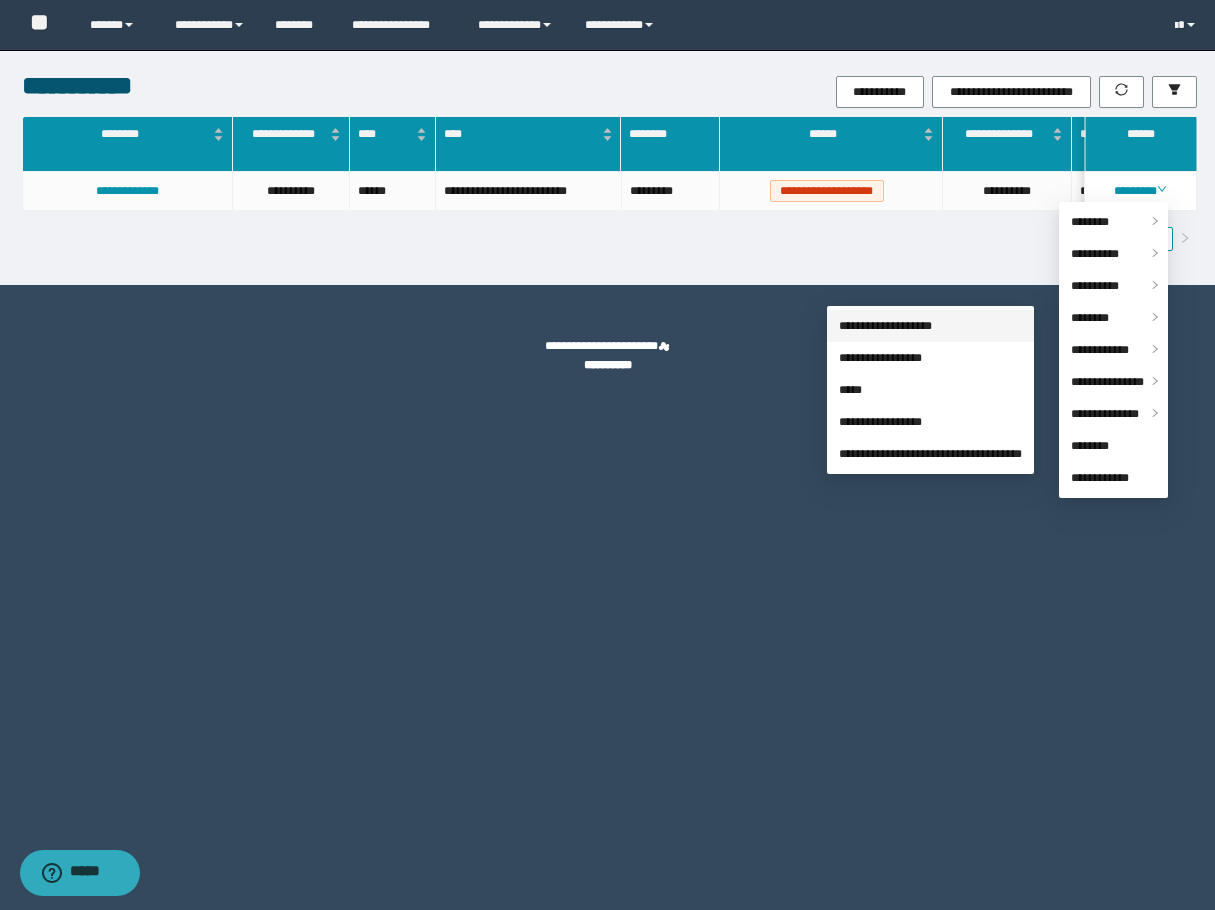 click on "**********" at bounding box center (885, 326) 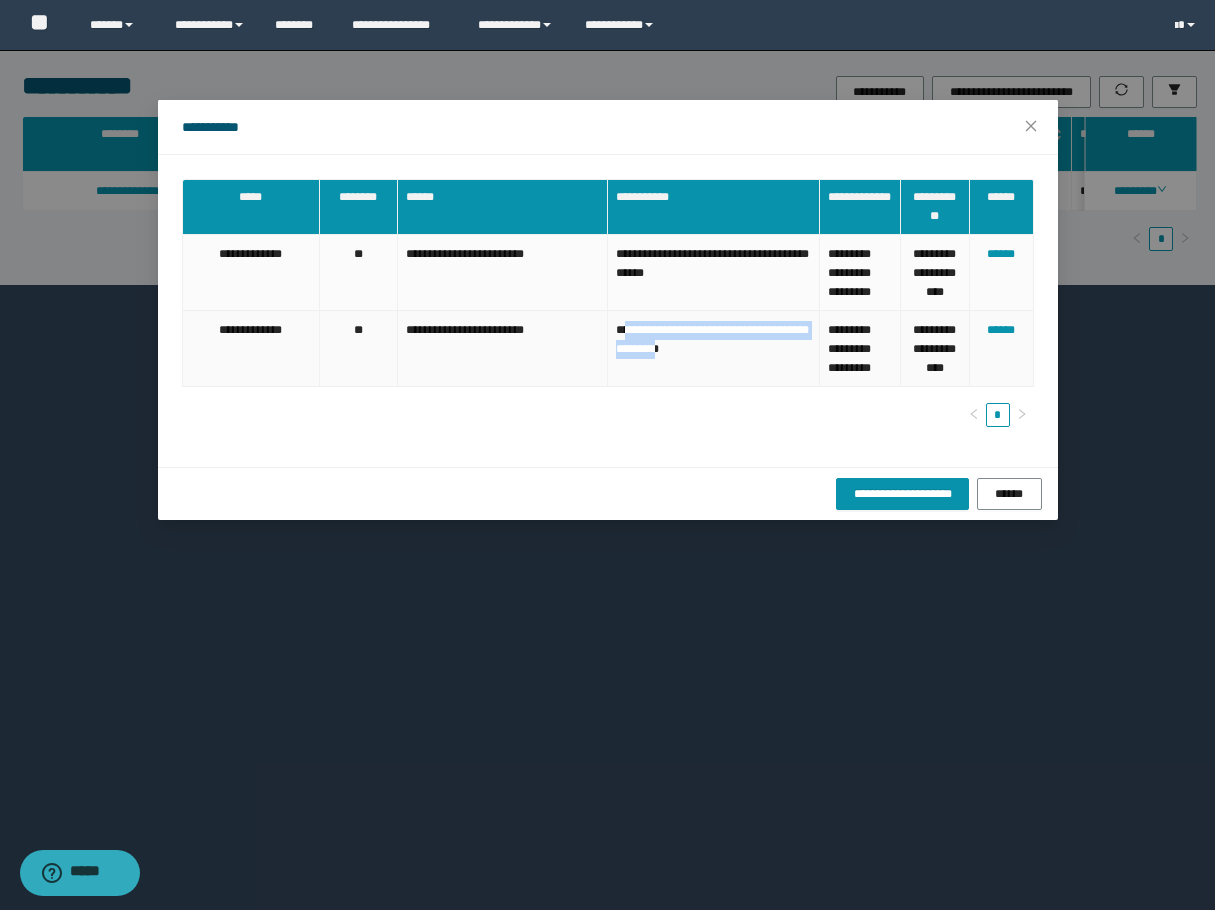drag, startPoint x: 624, startPoint y: 353, endPoint x: 772, endPoint y: 373, distance: 149.34523 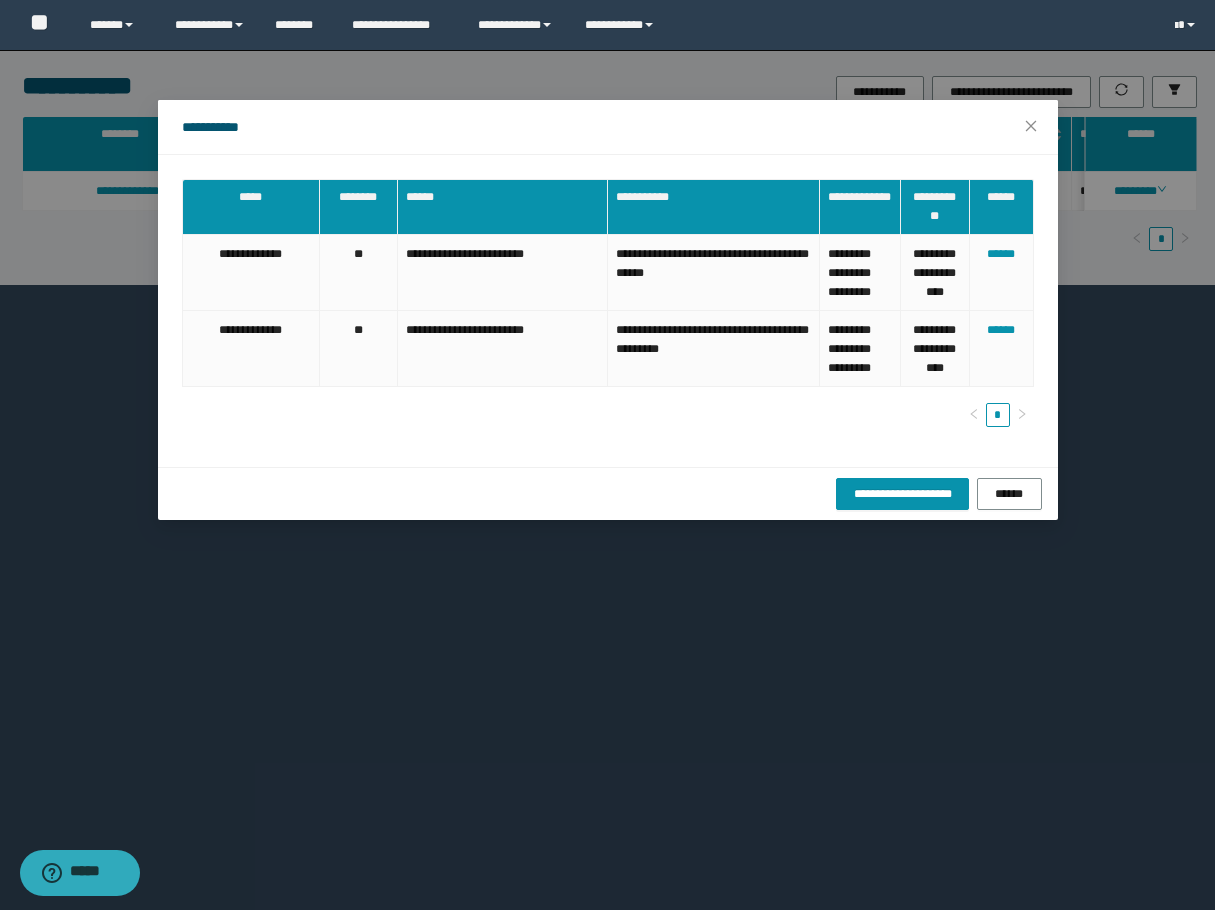 click on "[FIRST] [LAST] [EMAIL] [PHONE] [ADDRESS] [CITY] [STATE] [ZIP] [COUNTRY] [CREDIT_CARD] [EXPIRY_DATE] [CVV] [NAME_ON_CARD]" at bounding box center (607, 455) 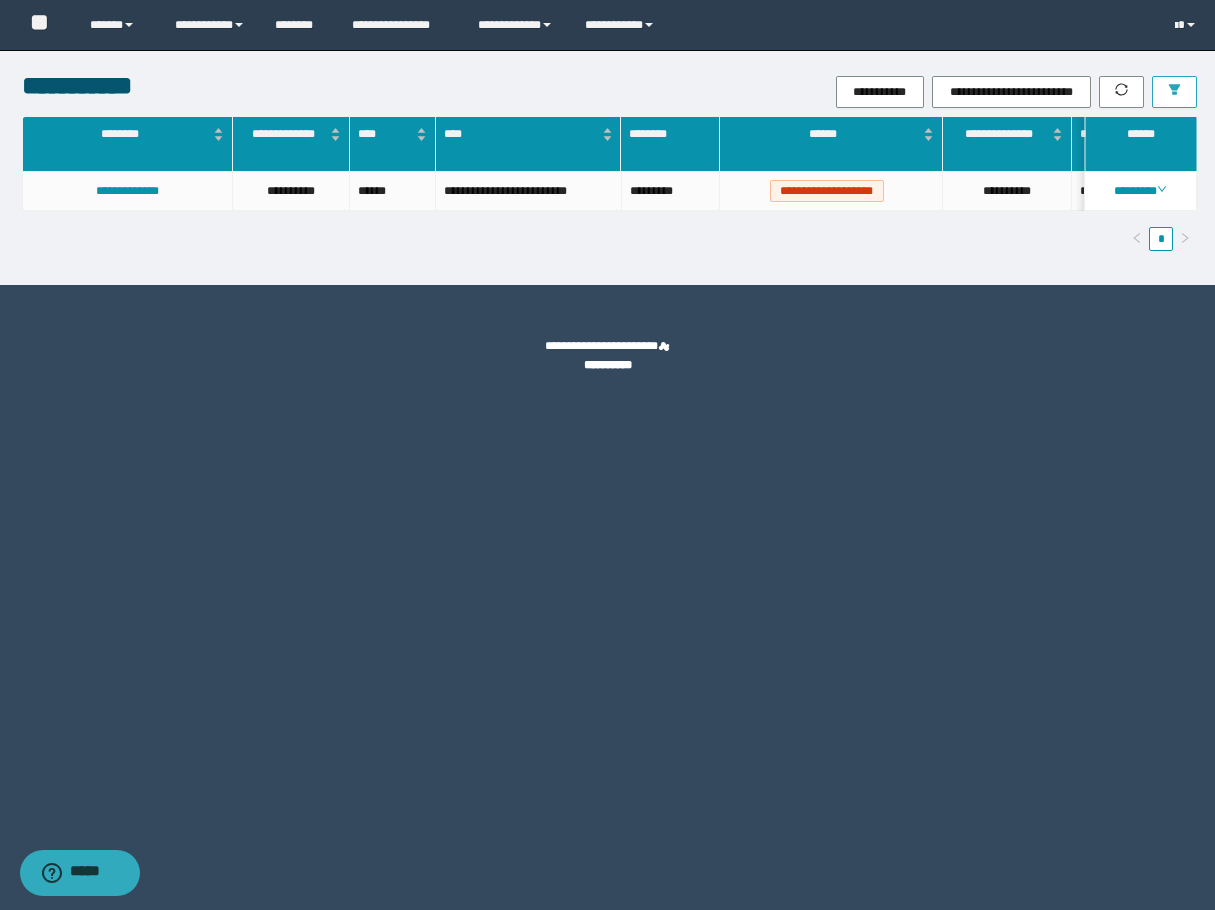 click at bounding box center [1174, 92] 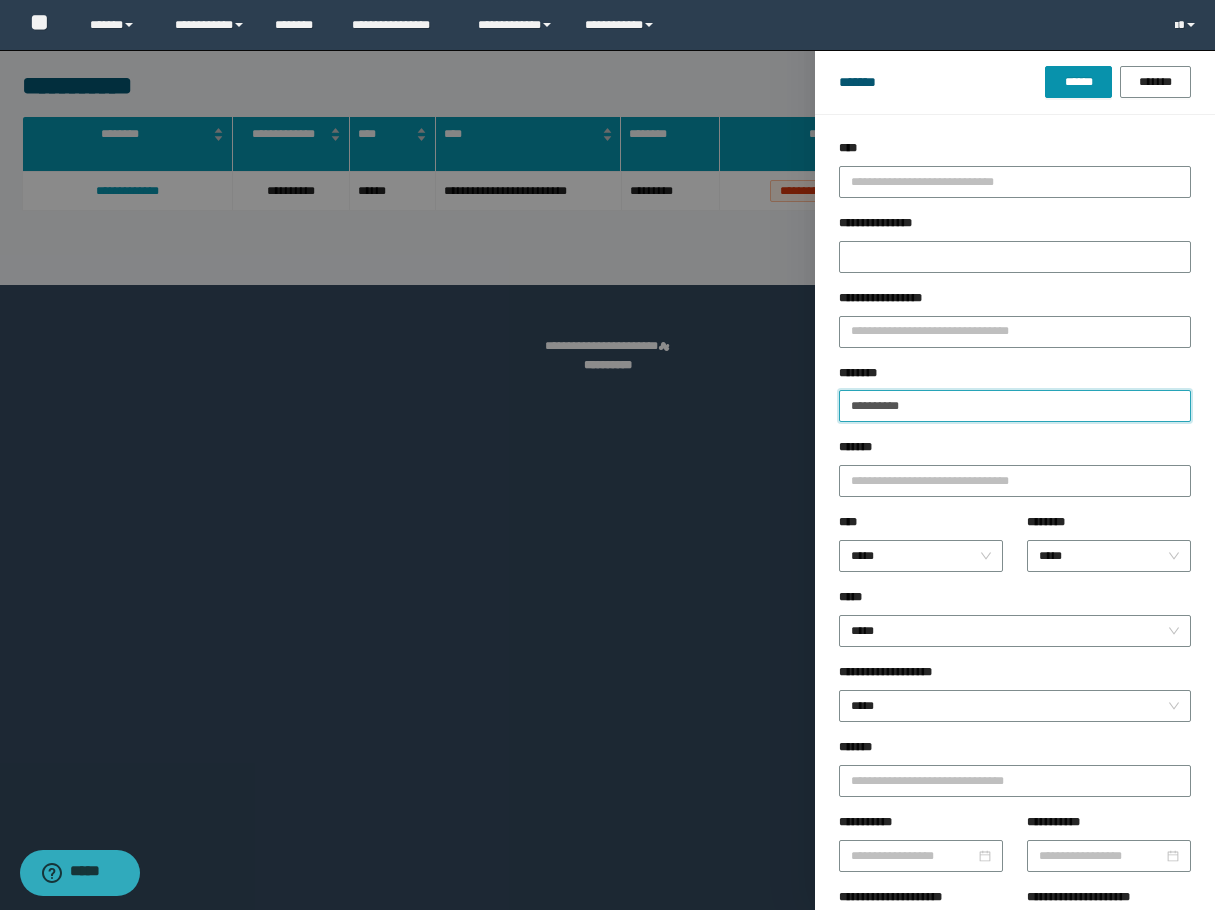 drag, startPoint x: 935, startPoint y: 411, endPoint x: 774, endPoint y: 411, distance: 161 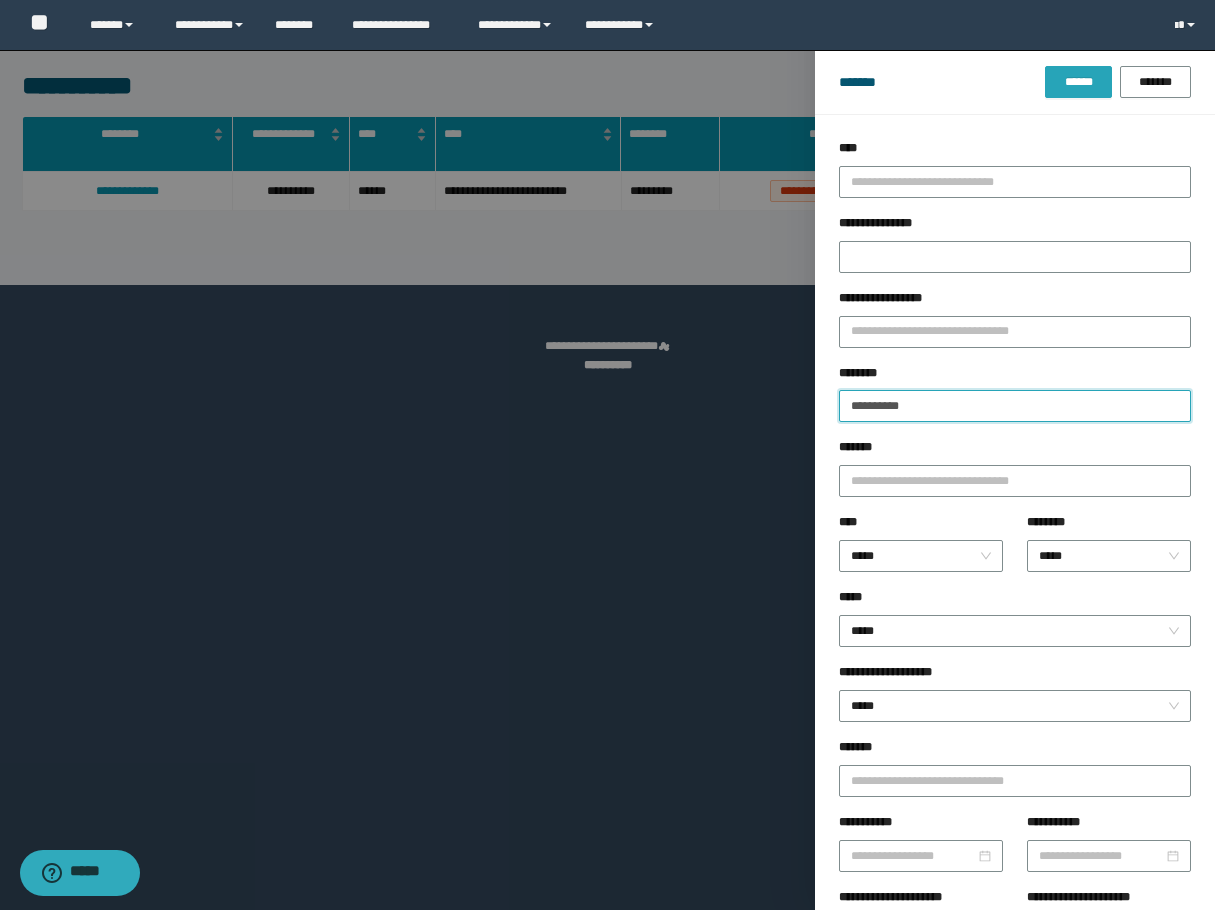 type on "**********" 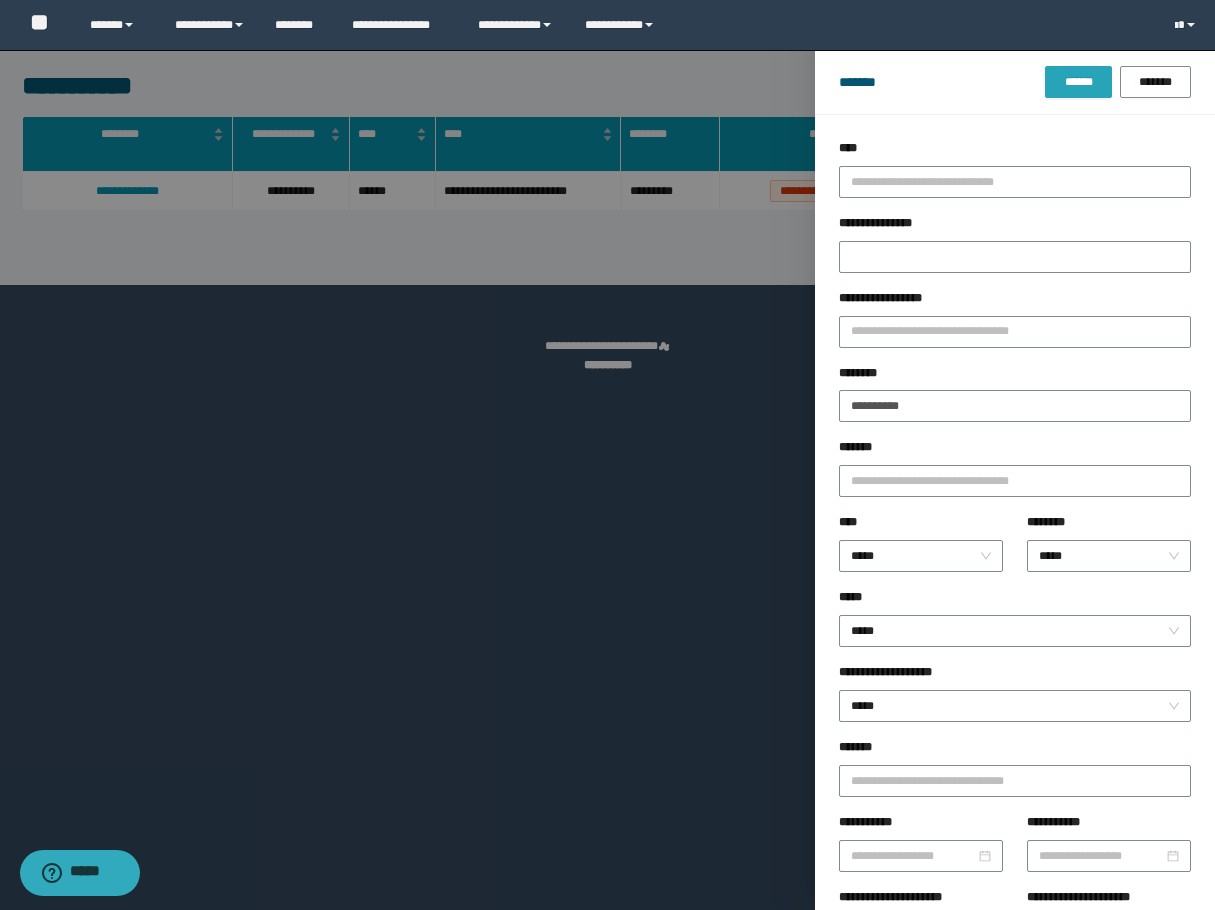 click on "******" at bounding box center [1078, 82] 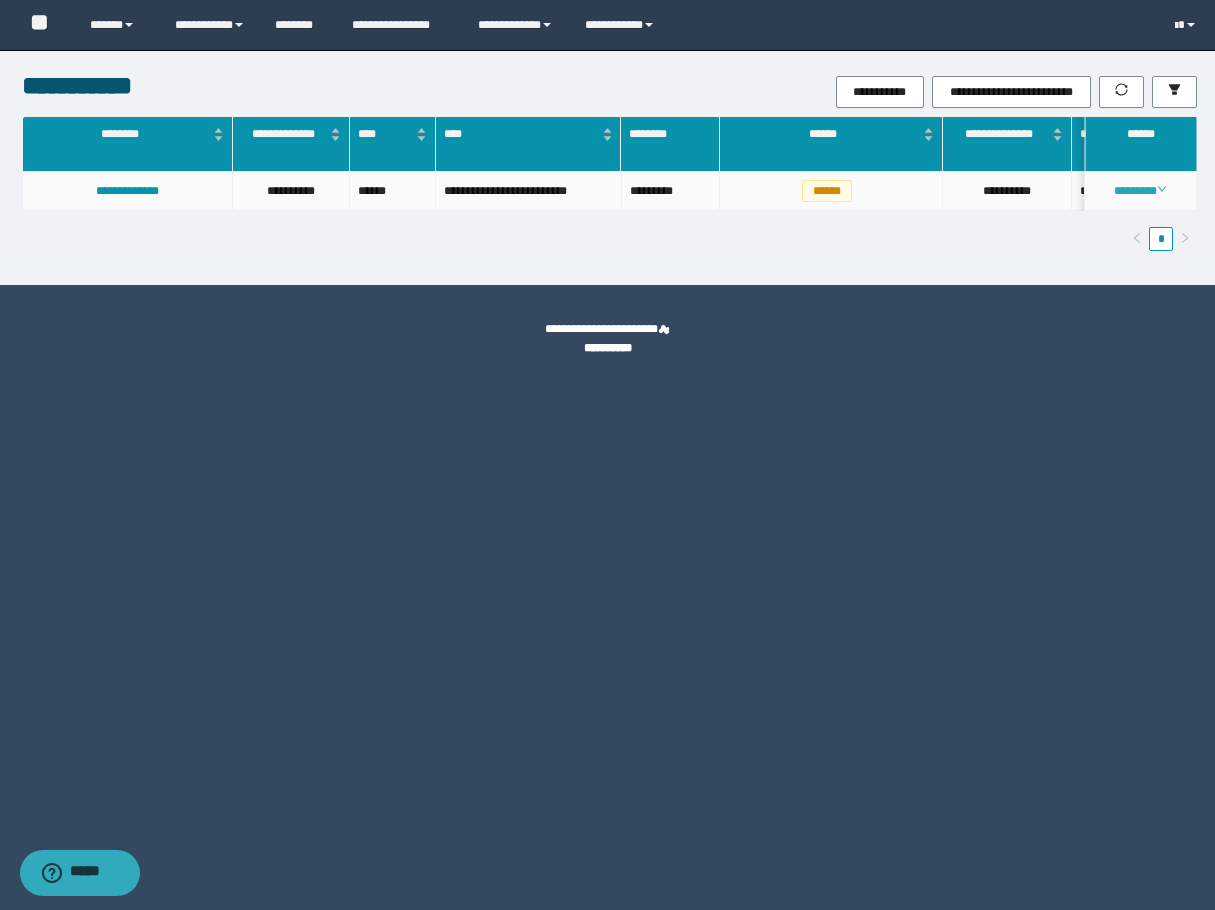click on "********" at bounding box center (1140, 191) 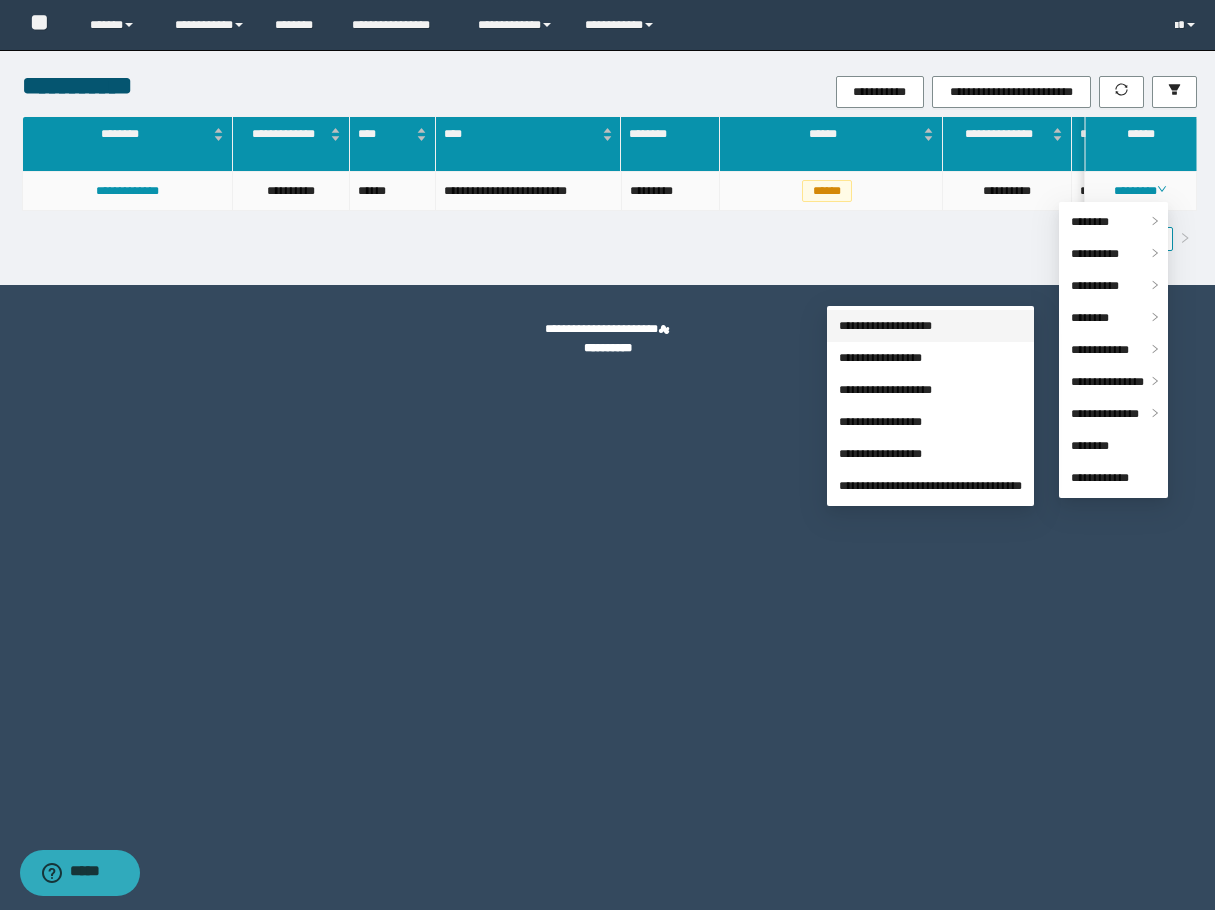 click on "**********" at bounding box center (885, 326) 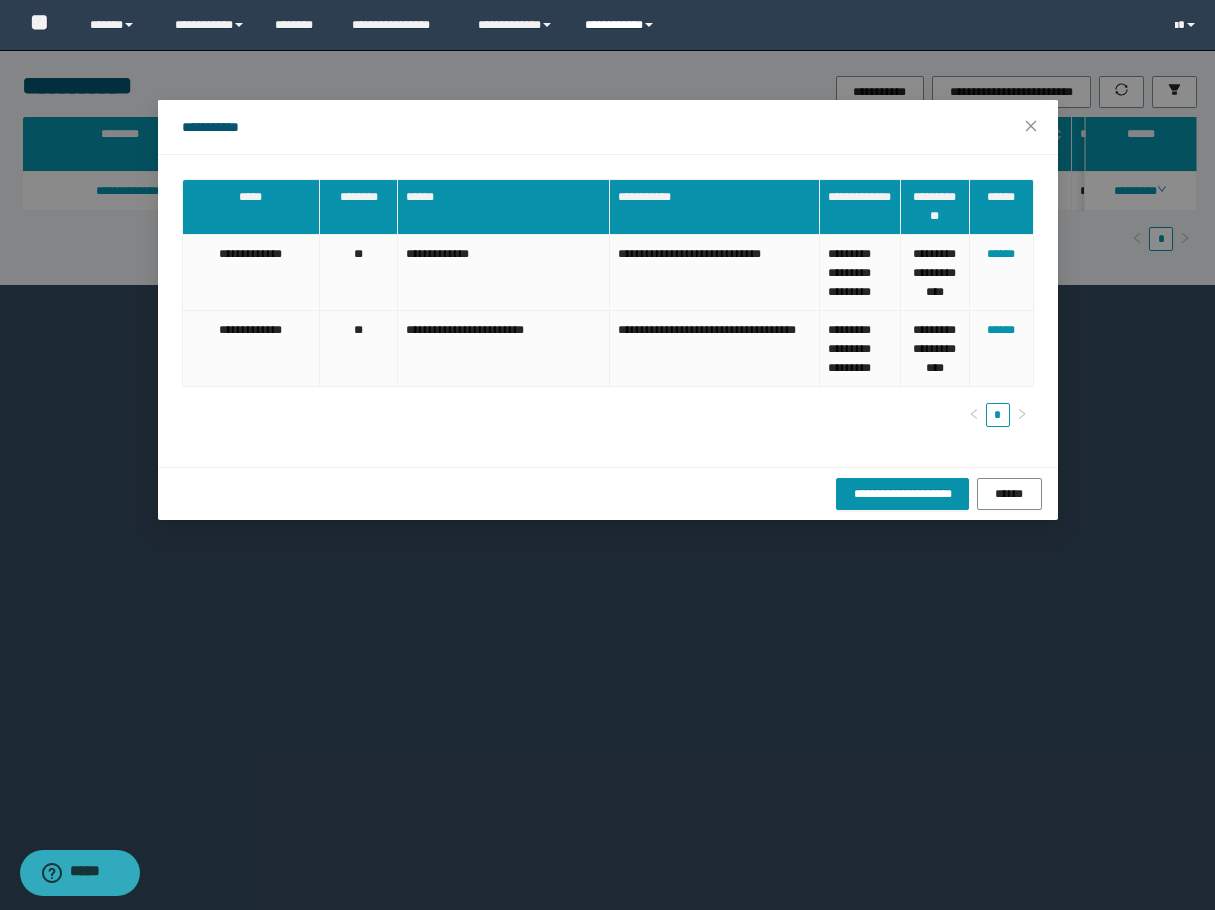 click on "**********" at bounding box center (622, 25) 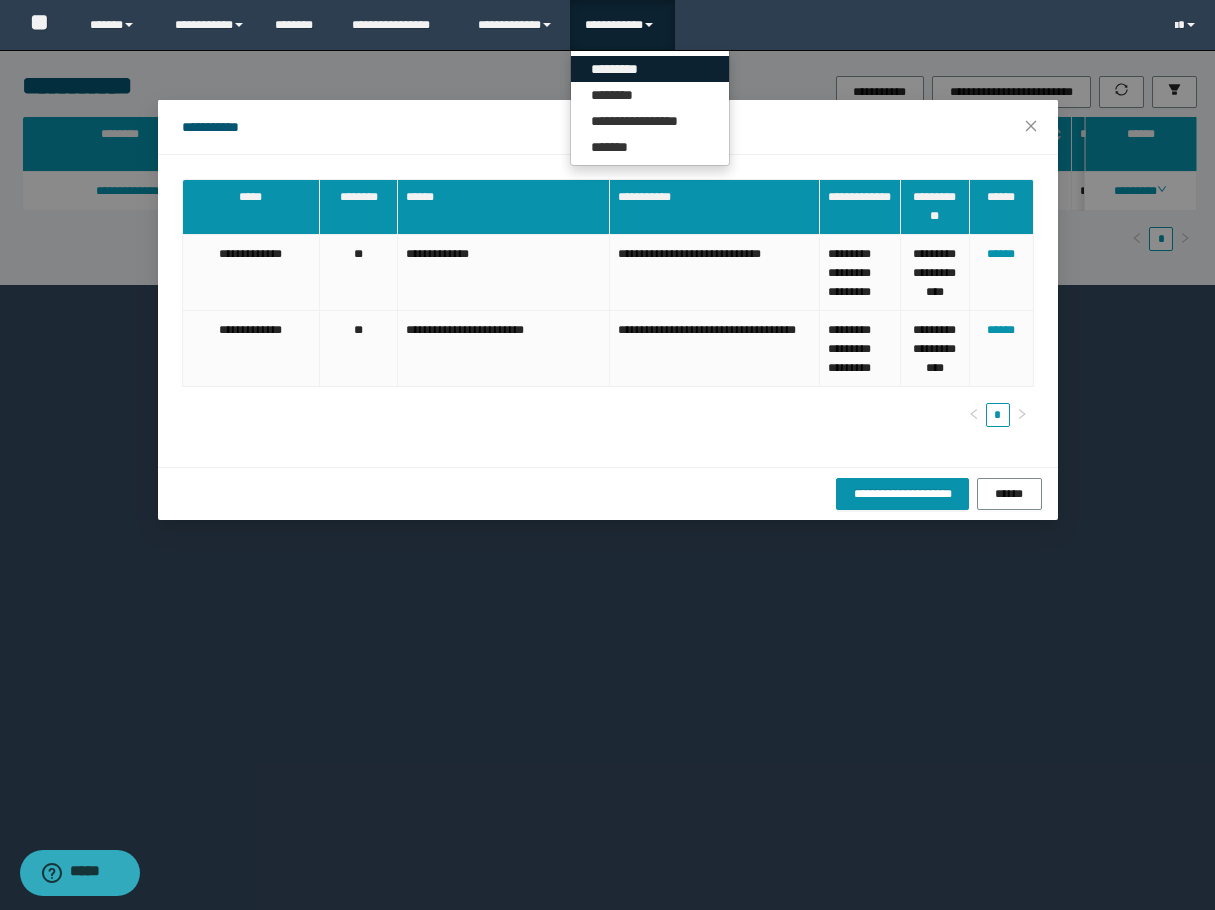 click on "*********" at bounding box center [650, 69] 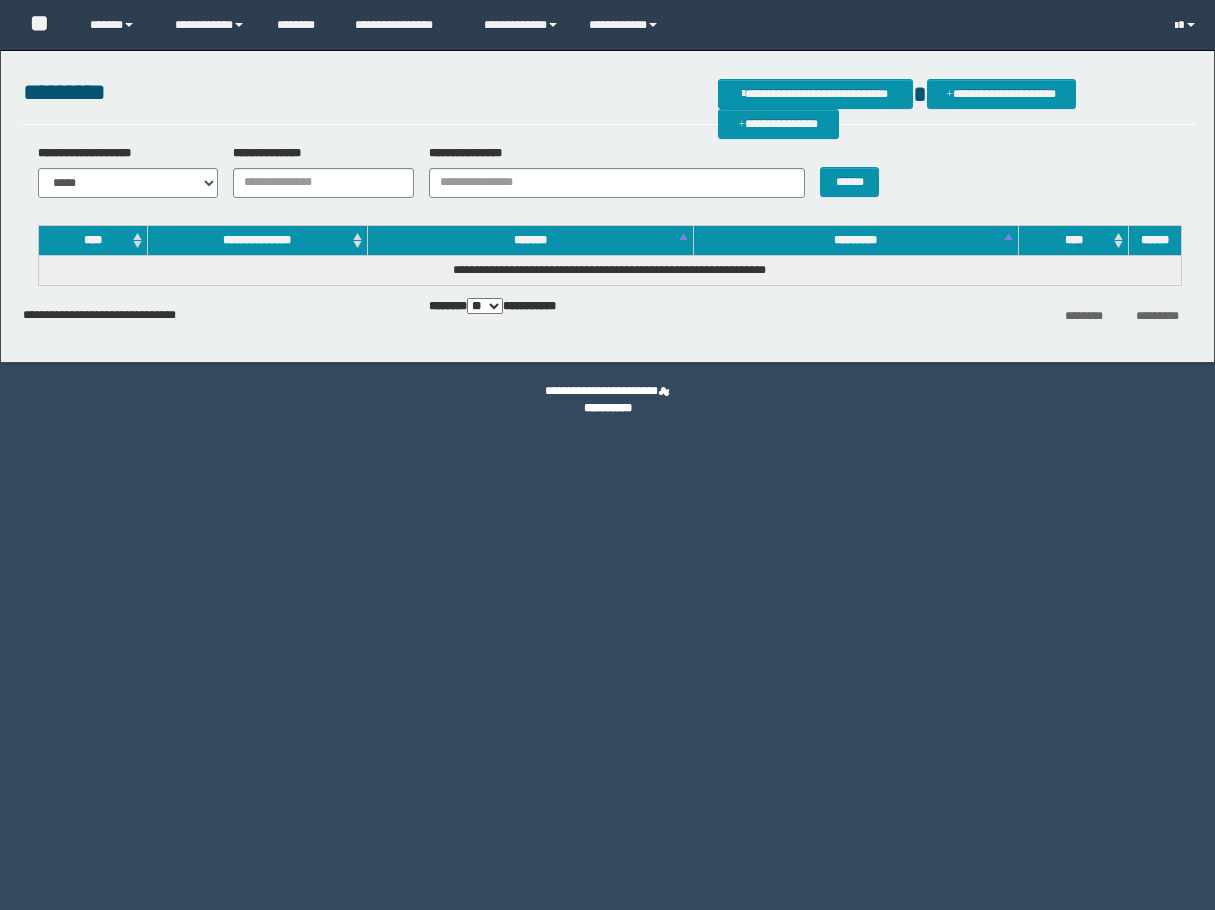 scroll, scrollTop: 0, scrollLeft: 0, axis: both 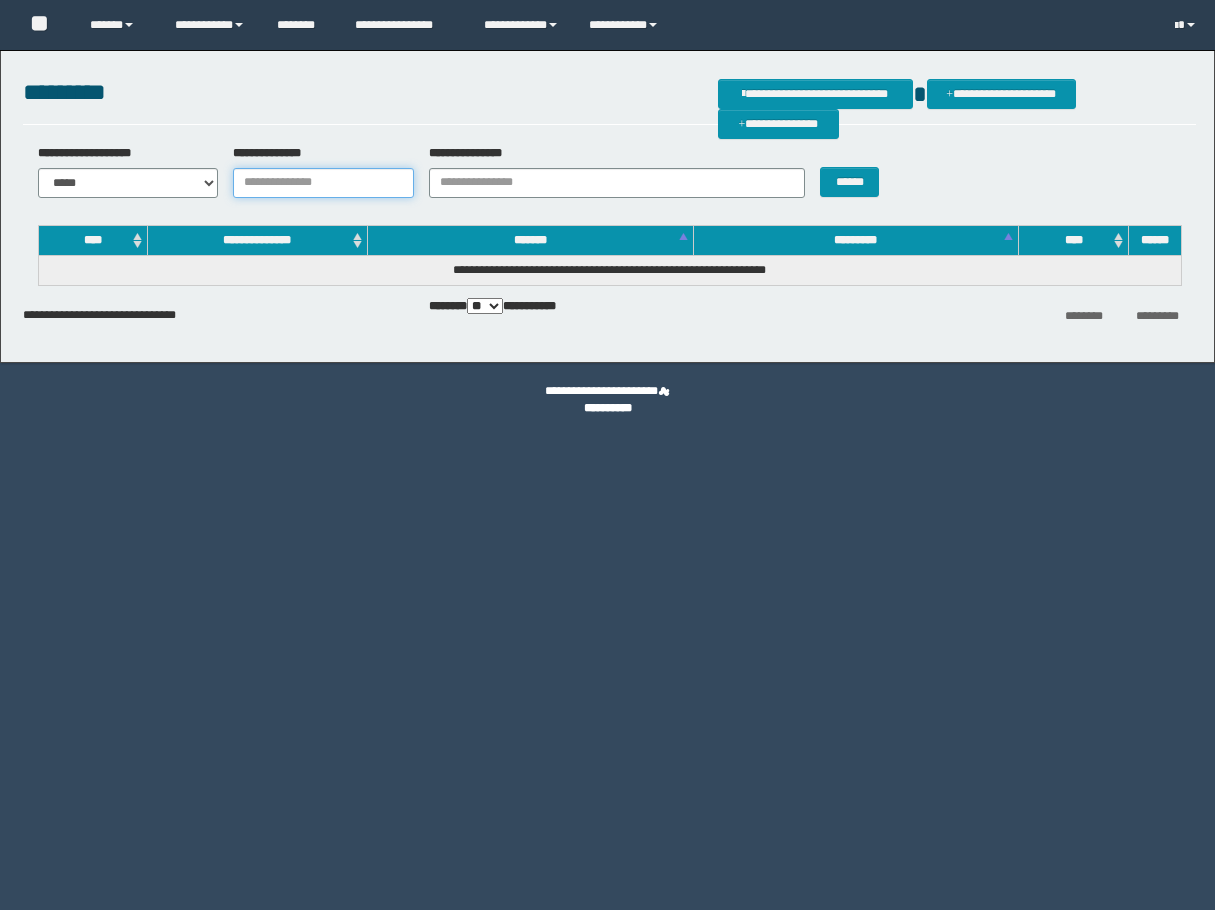 drag, startPoint x: 0, startPoint y: 0, endPoint x: 339, endPoint y: 169, distance: 378.7902 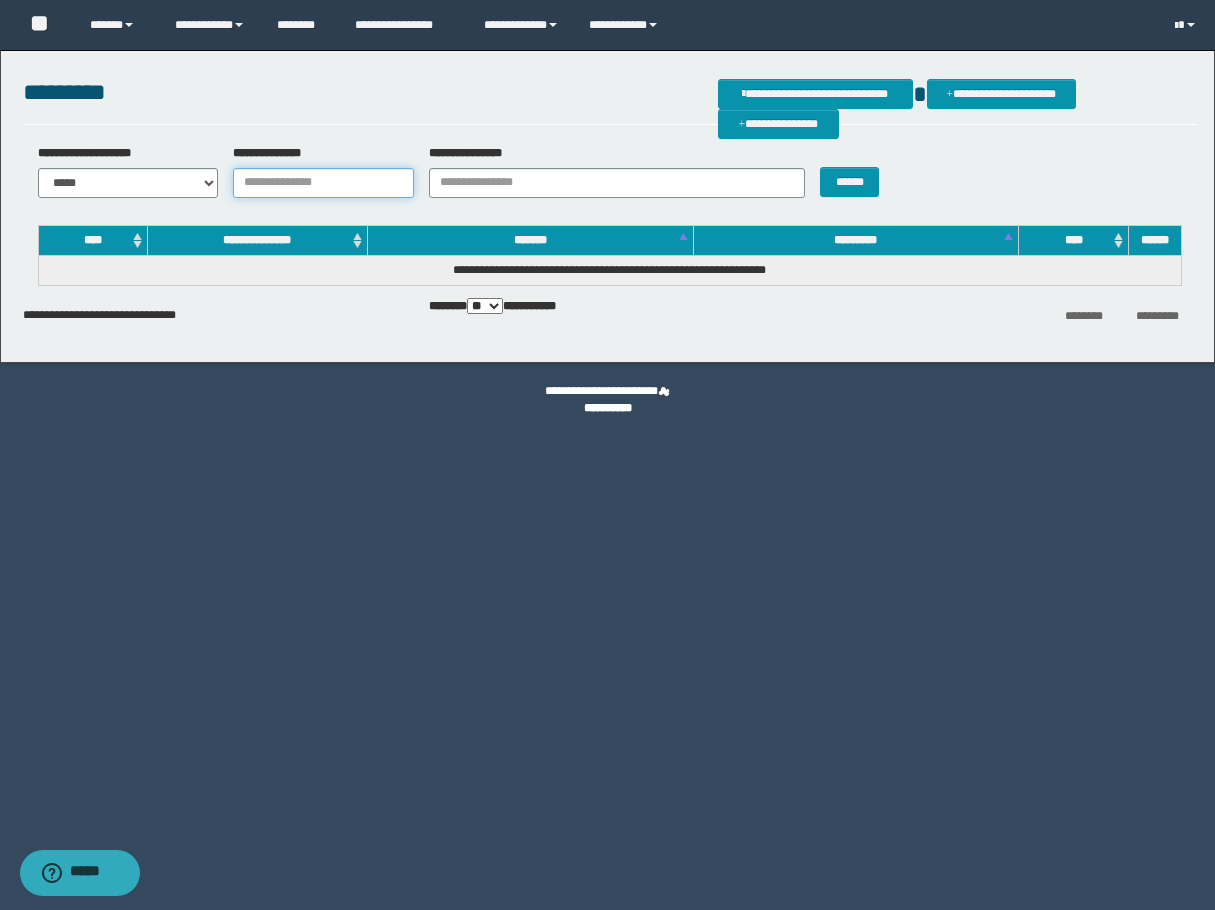 paste on "**********" 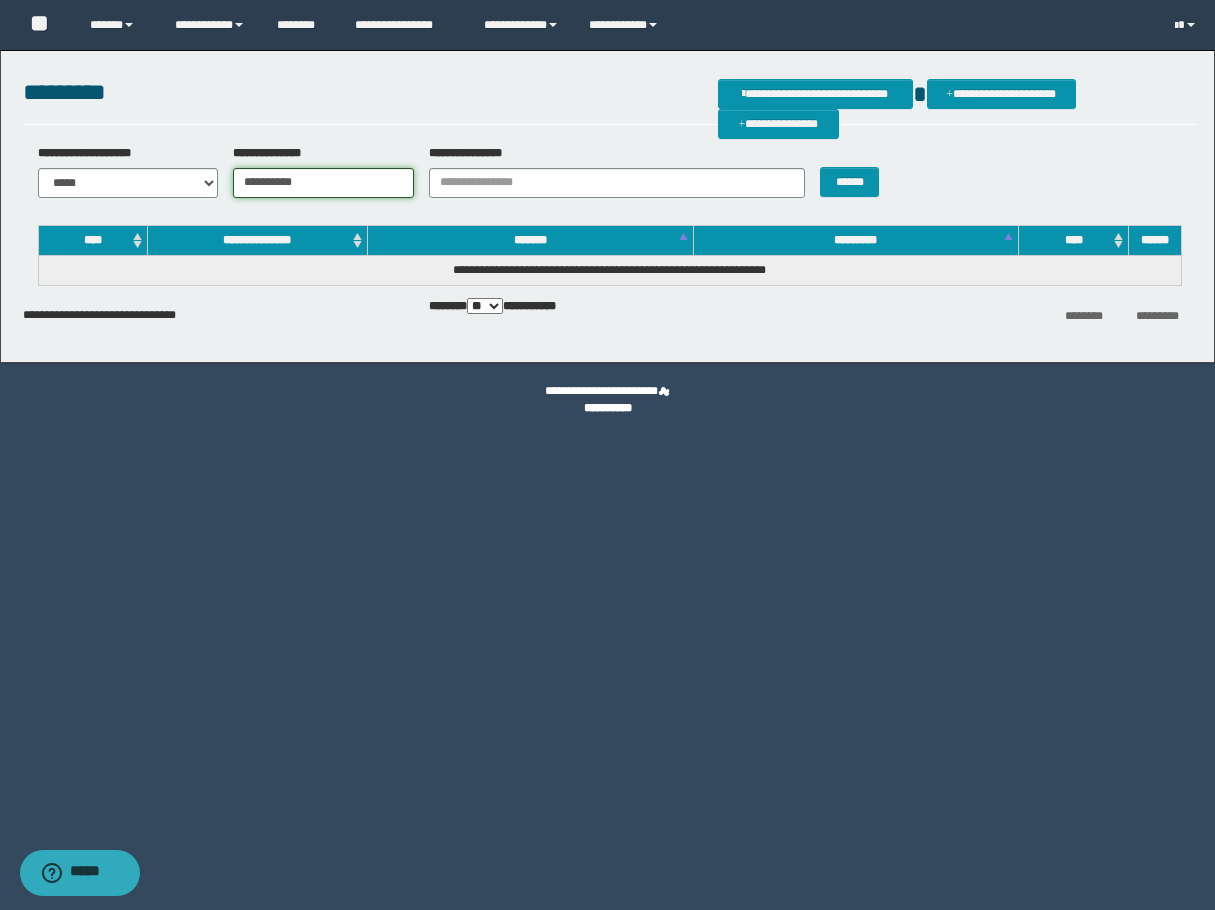 type on "**********" 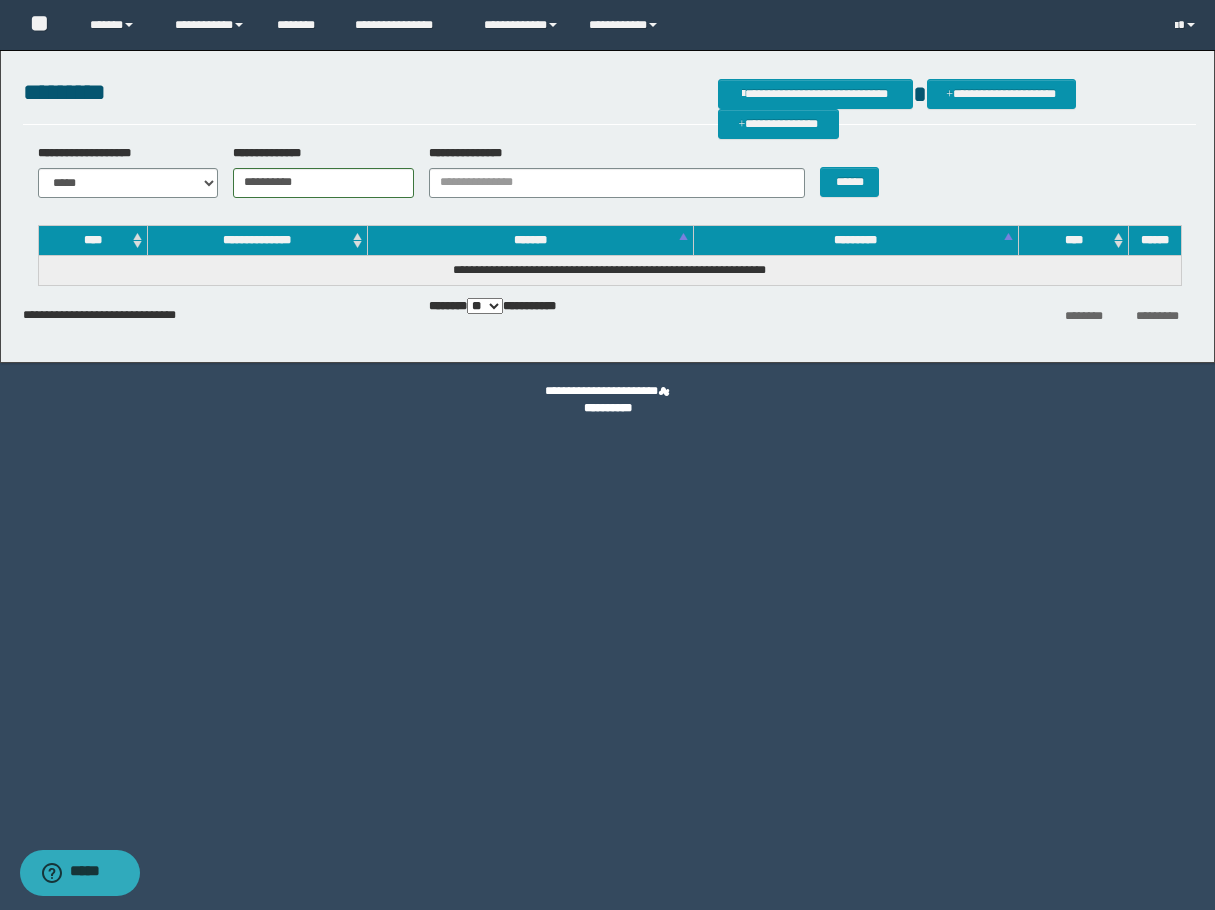 click on "**********" at bounding box center [609, 178] 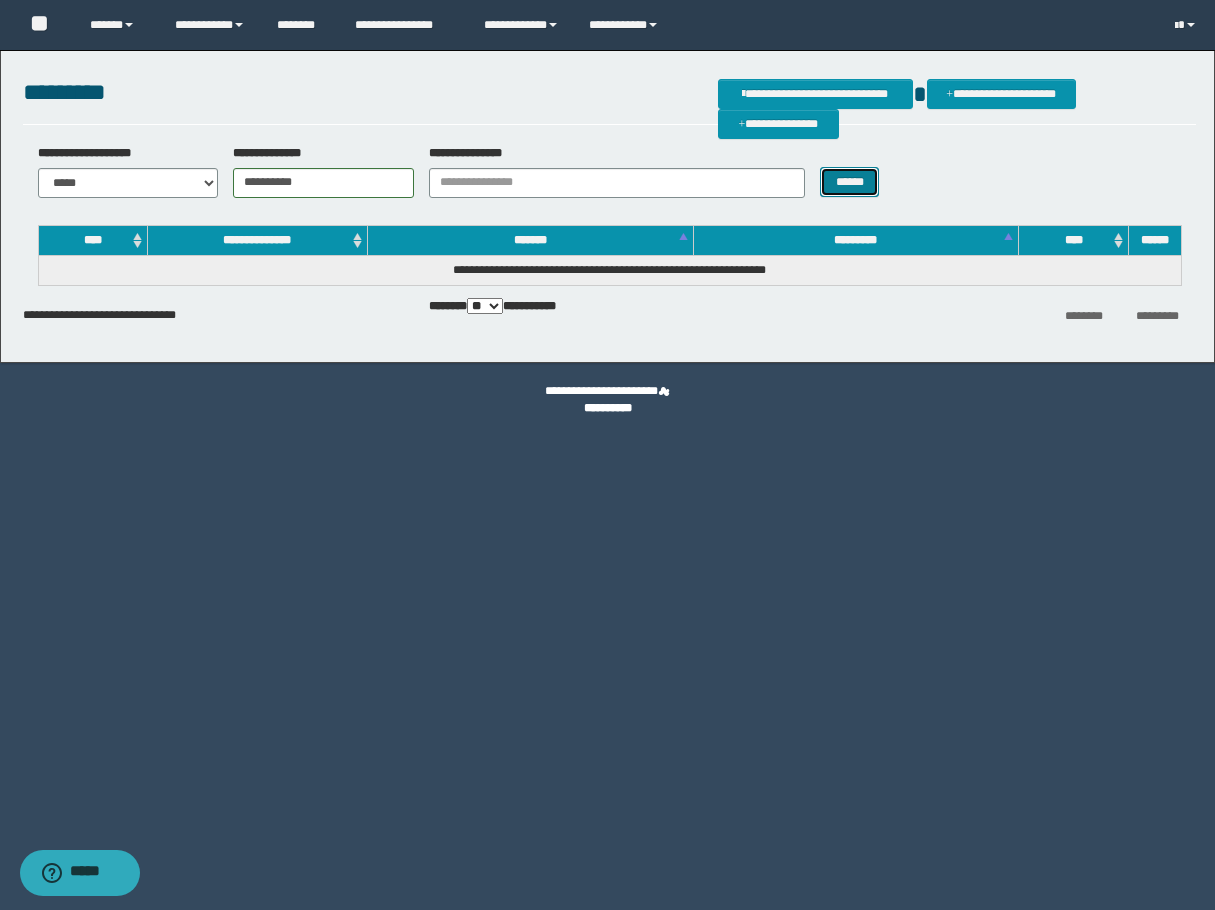 click on "******" at bounding box center (849, 182) 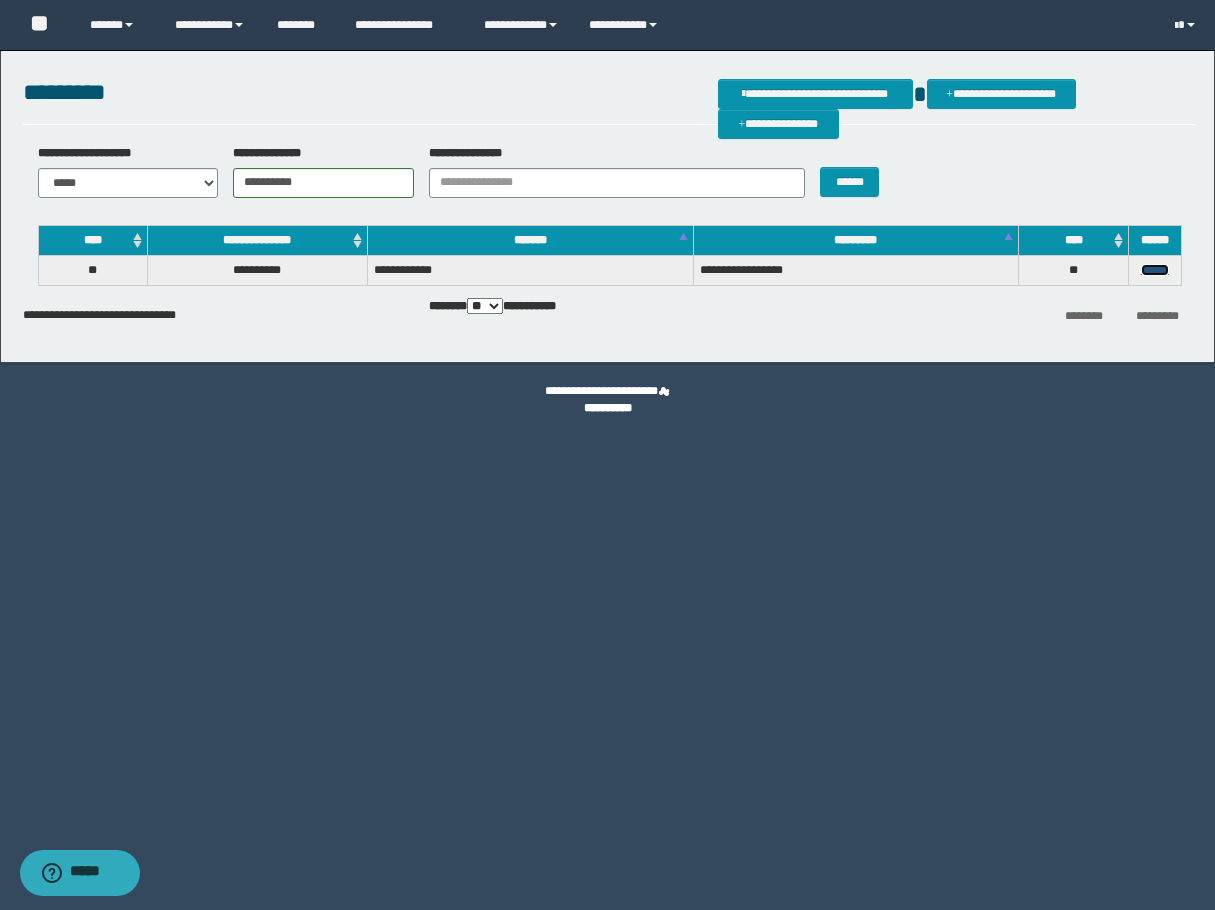 click on "******" at bounding box center (1155, 270) 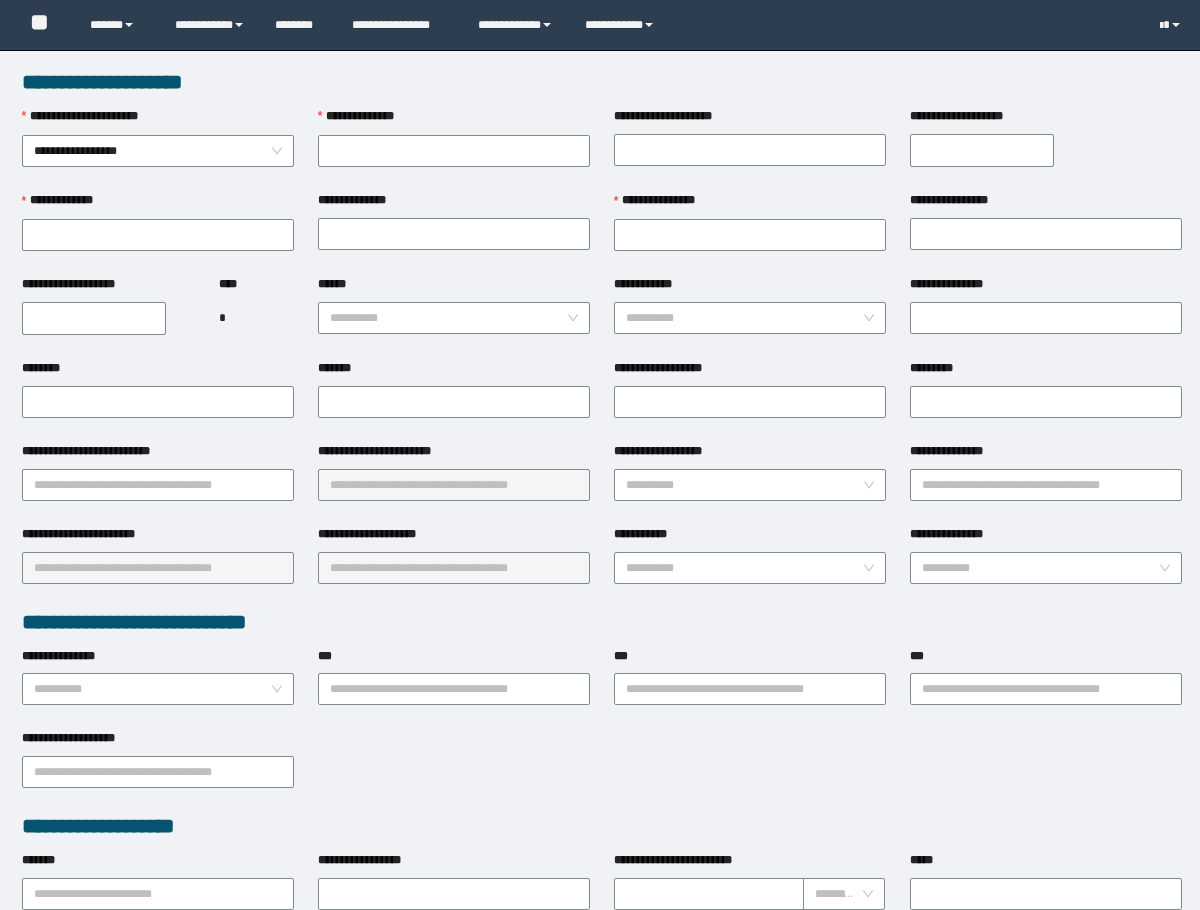 scroll, scrollTop: 0, scrollLeft: 0, axis: both 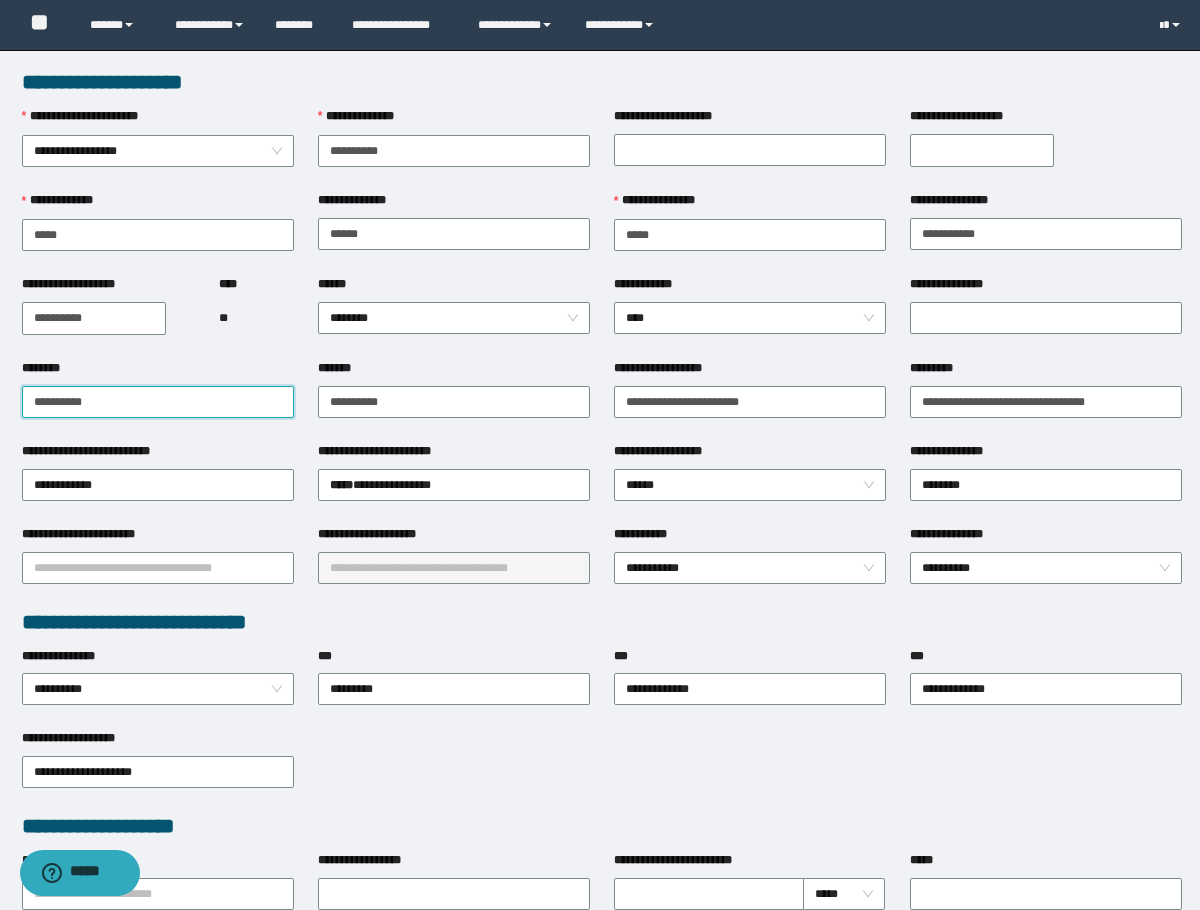 drag, startPoint x: 114, startPoint y: 410, endPoint x: -1, endPoint y: 408, distance: 115.01739 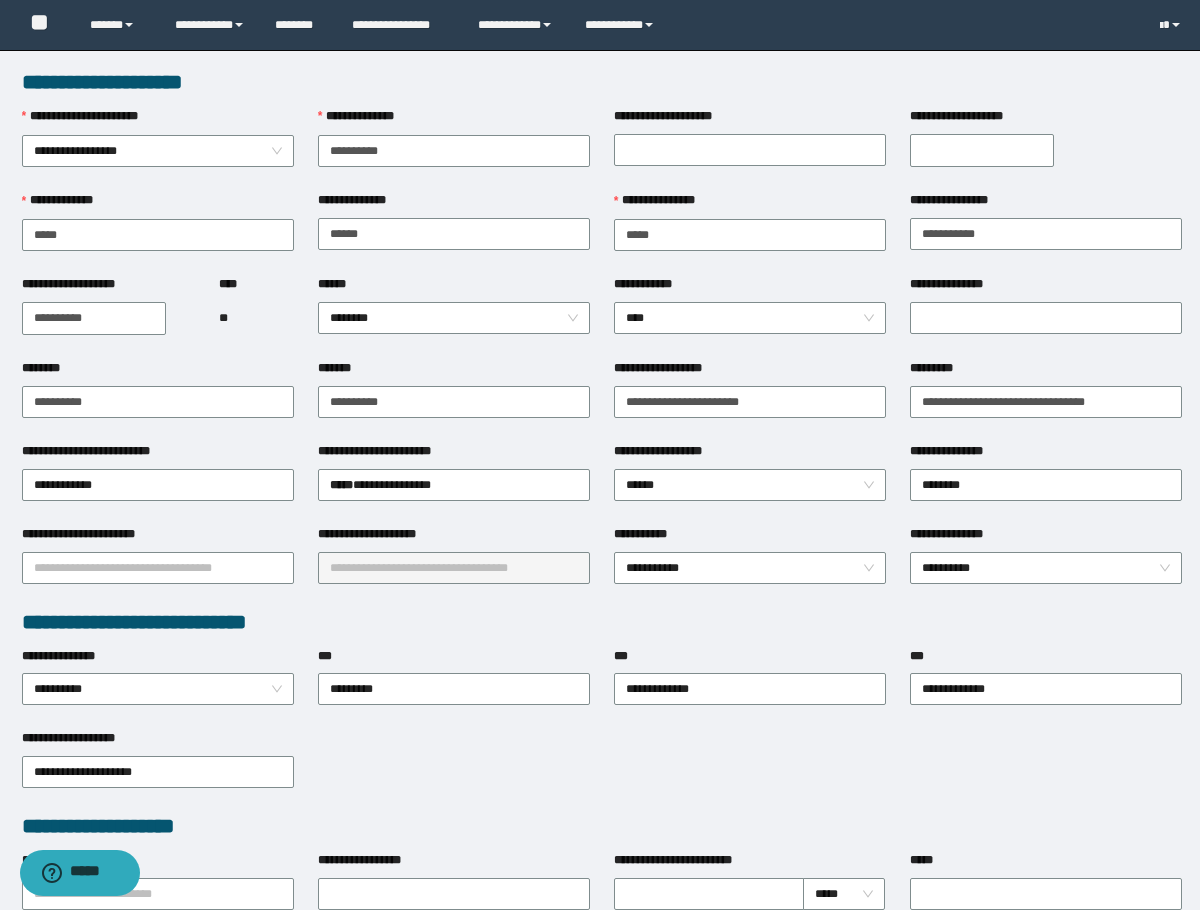 click on "**********" at bounding box center (750, 120) 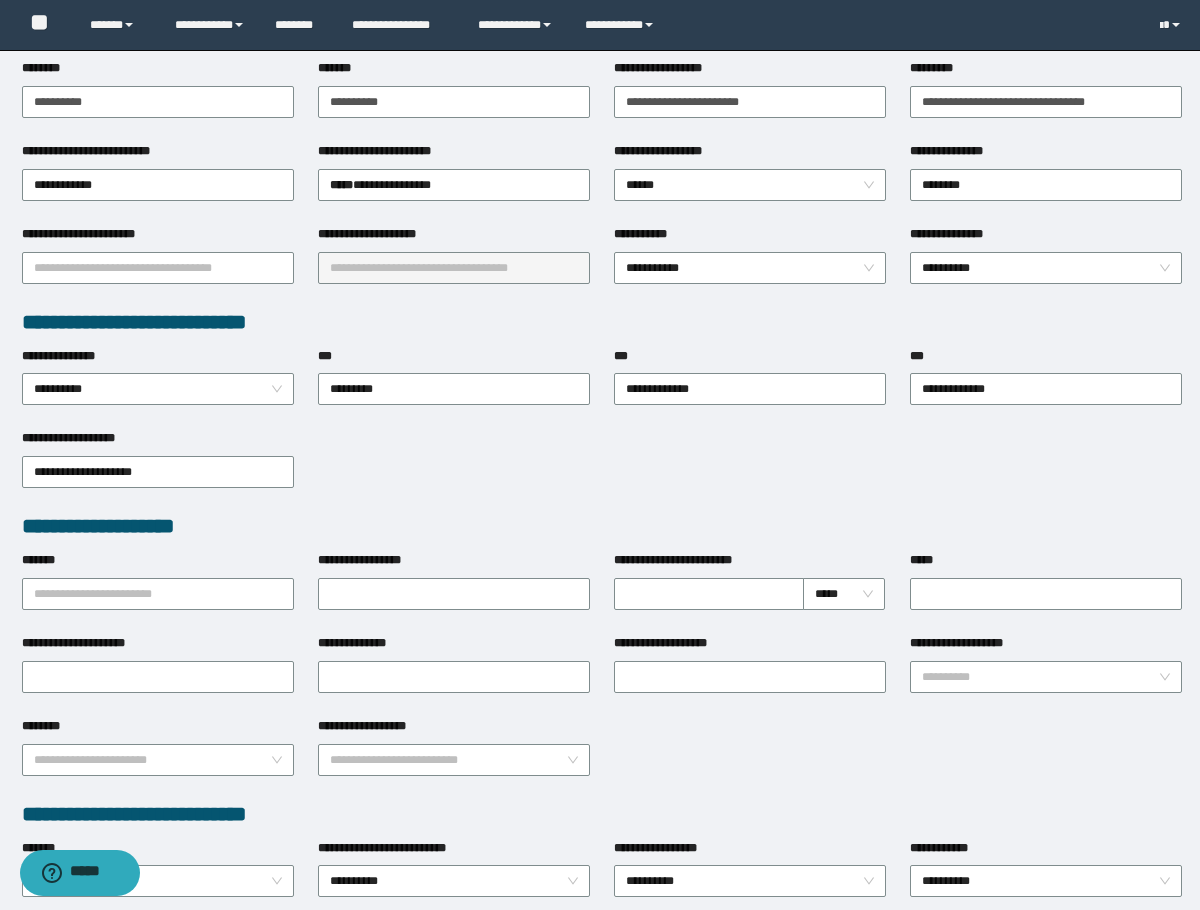 scroll, scrollTop: 0, scrollLeft: 0, axis: both 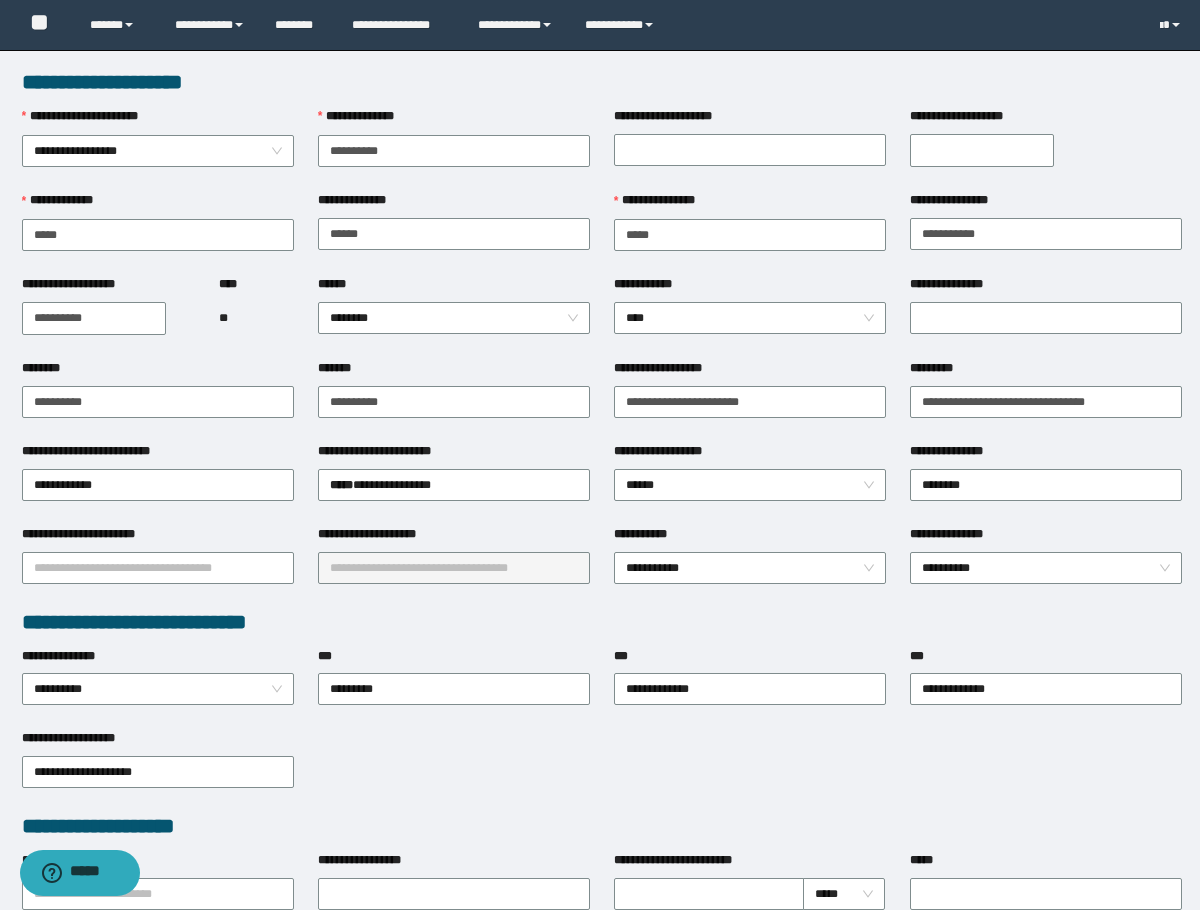 click on "**********" at bounding box center (108, 288) 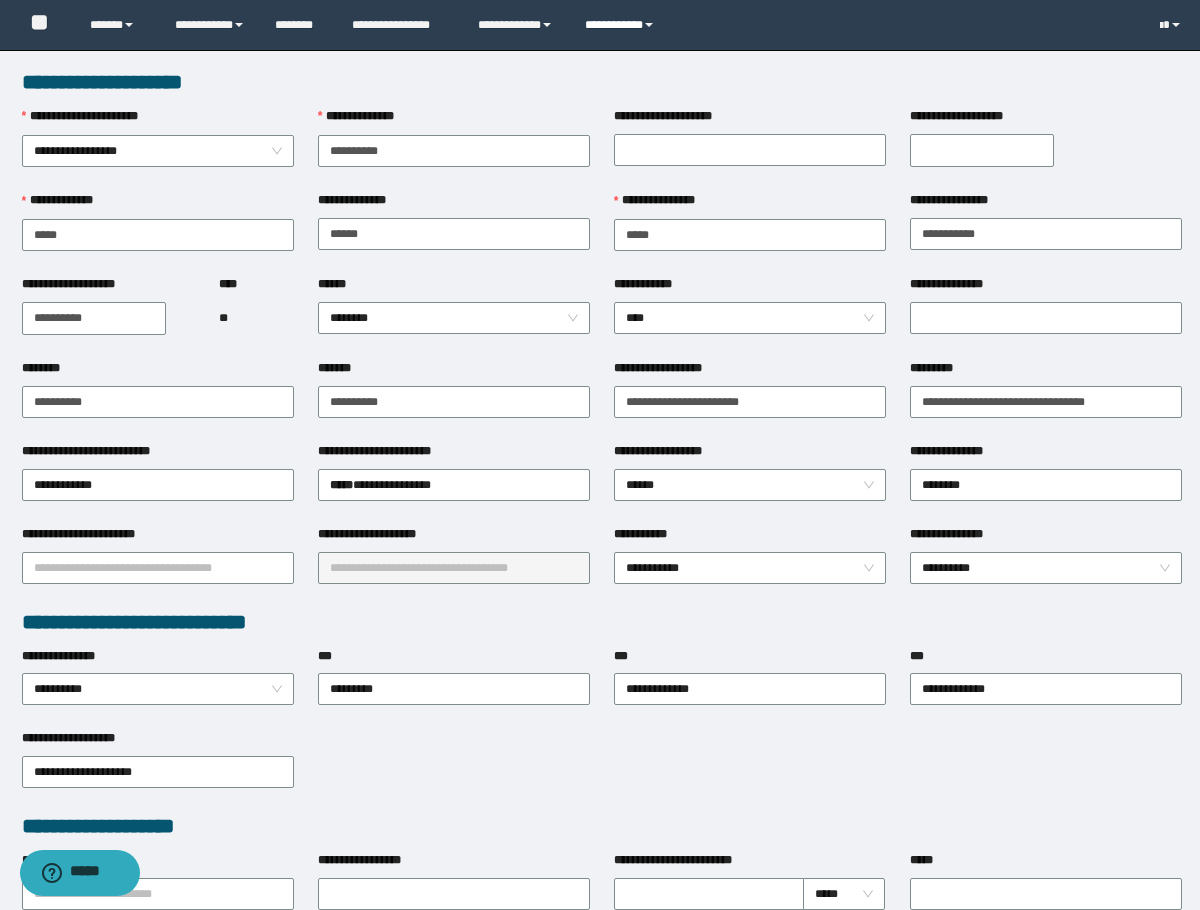 click on "**********" at bounding box center [622, 25] 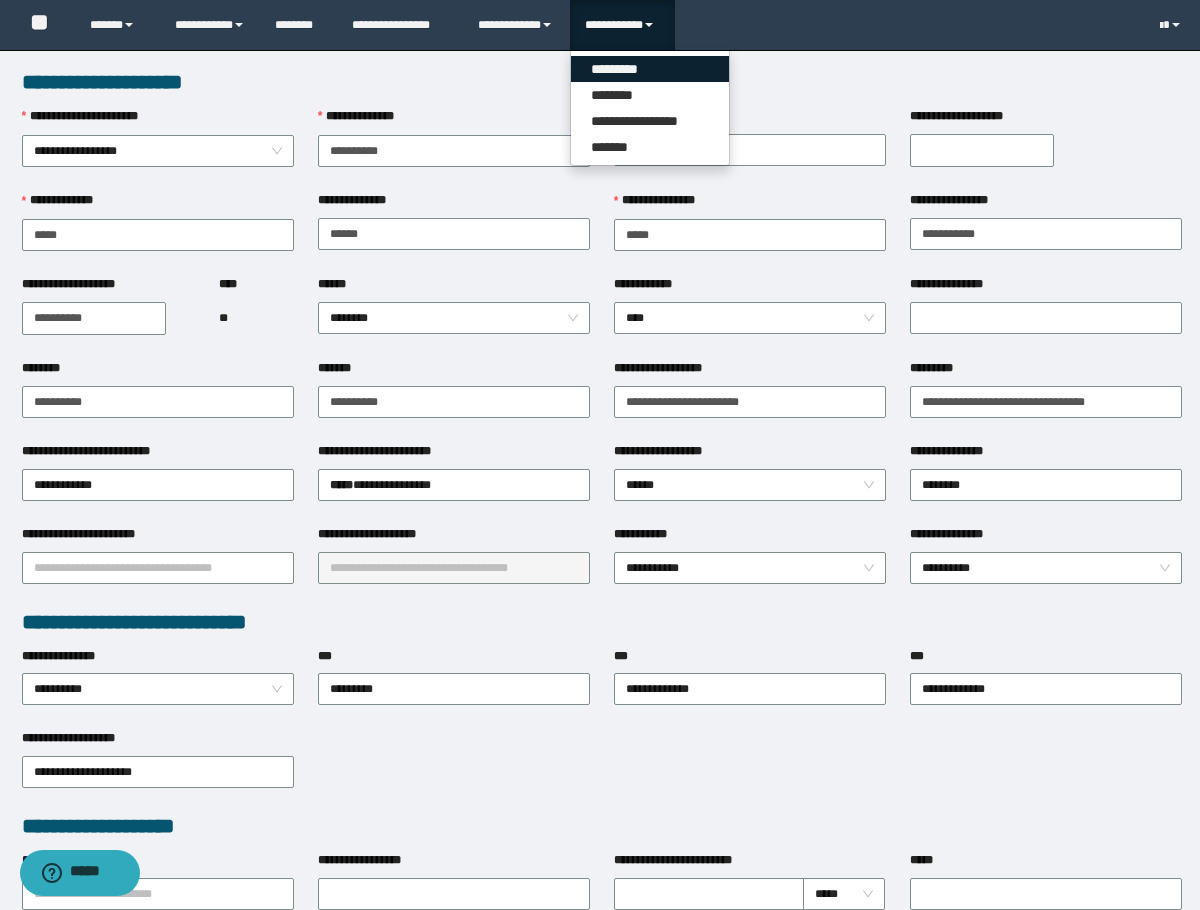 drag, startPoint x: 596, startPoint y: 58, endPoint x: 891, endPoint y: 212, distance: 332.7777 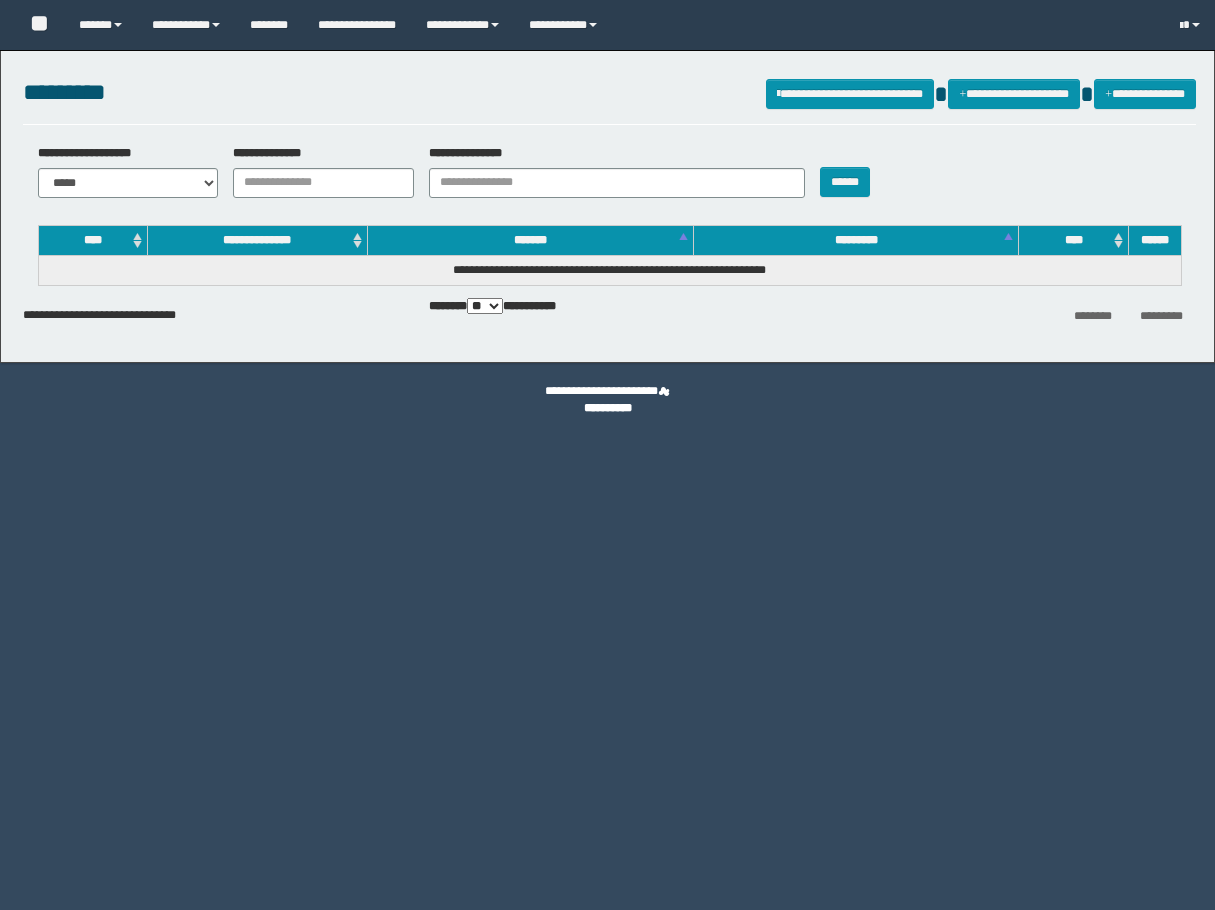 scroll, scrollTop: 0, scrollLeft: 0, axis: both 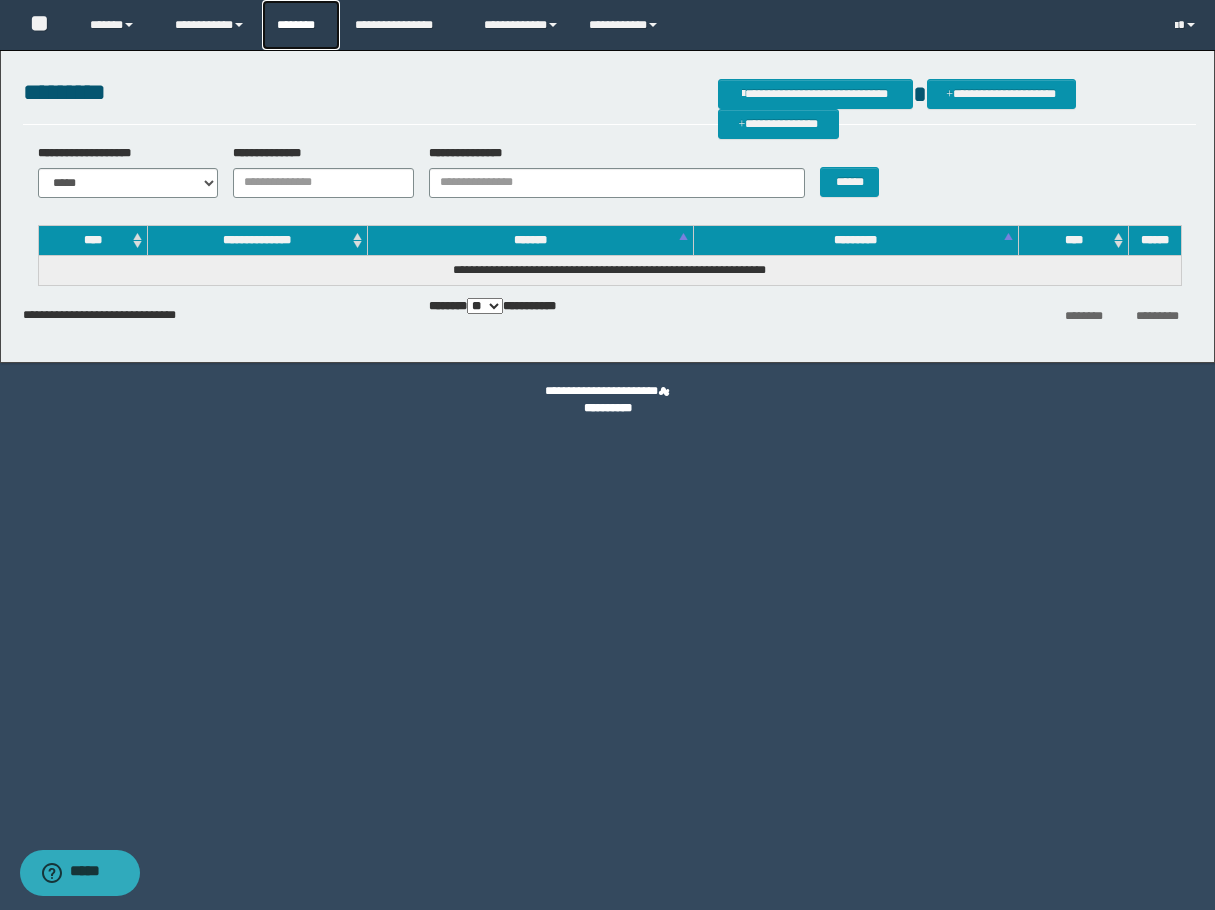 click on "********" at bounding box center (301, 25) 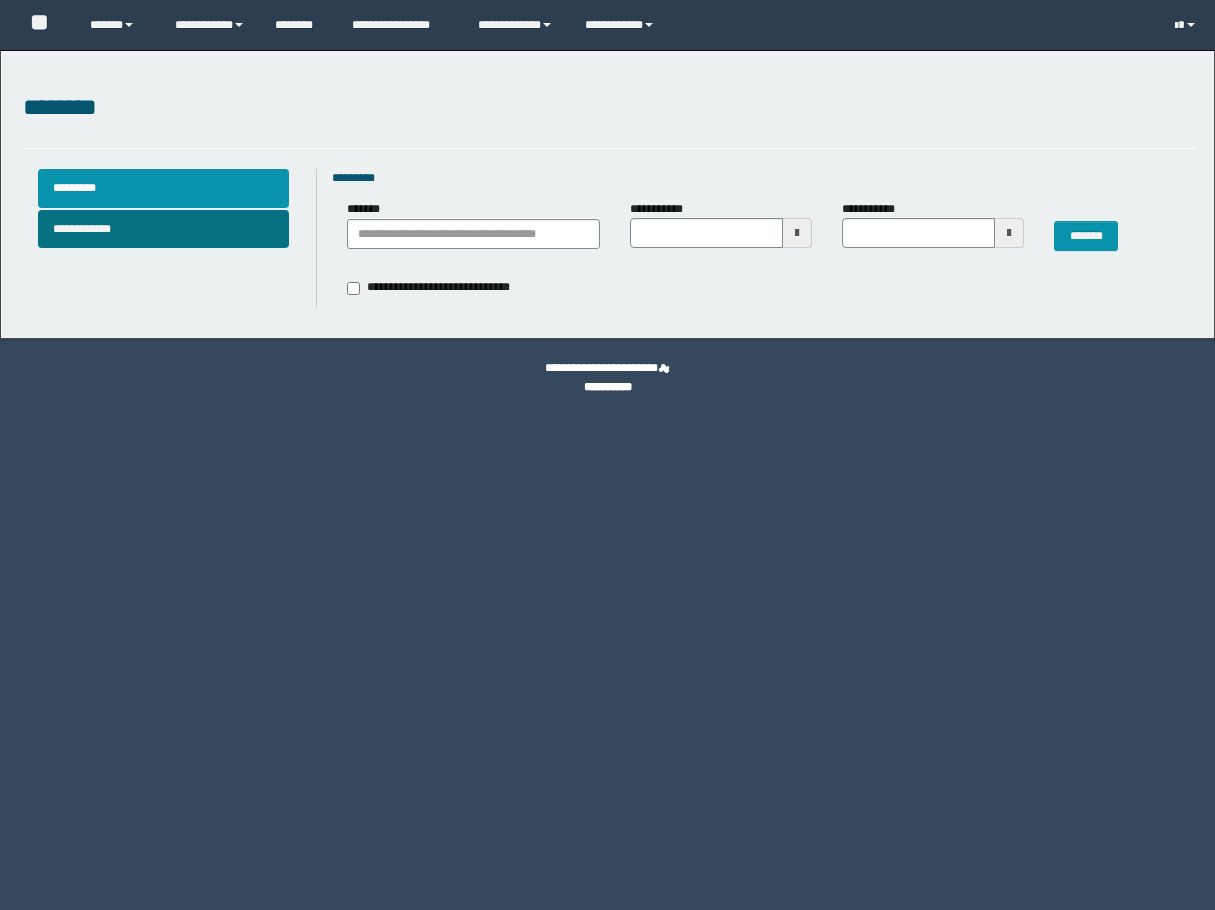 scroll, scrollTop: 0, scrollLeft: 0, axis: both 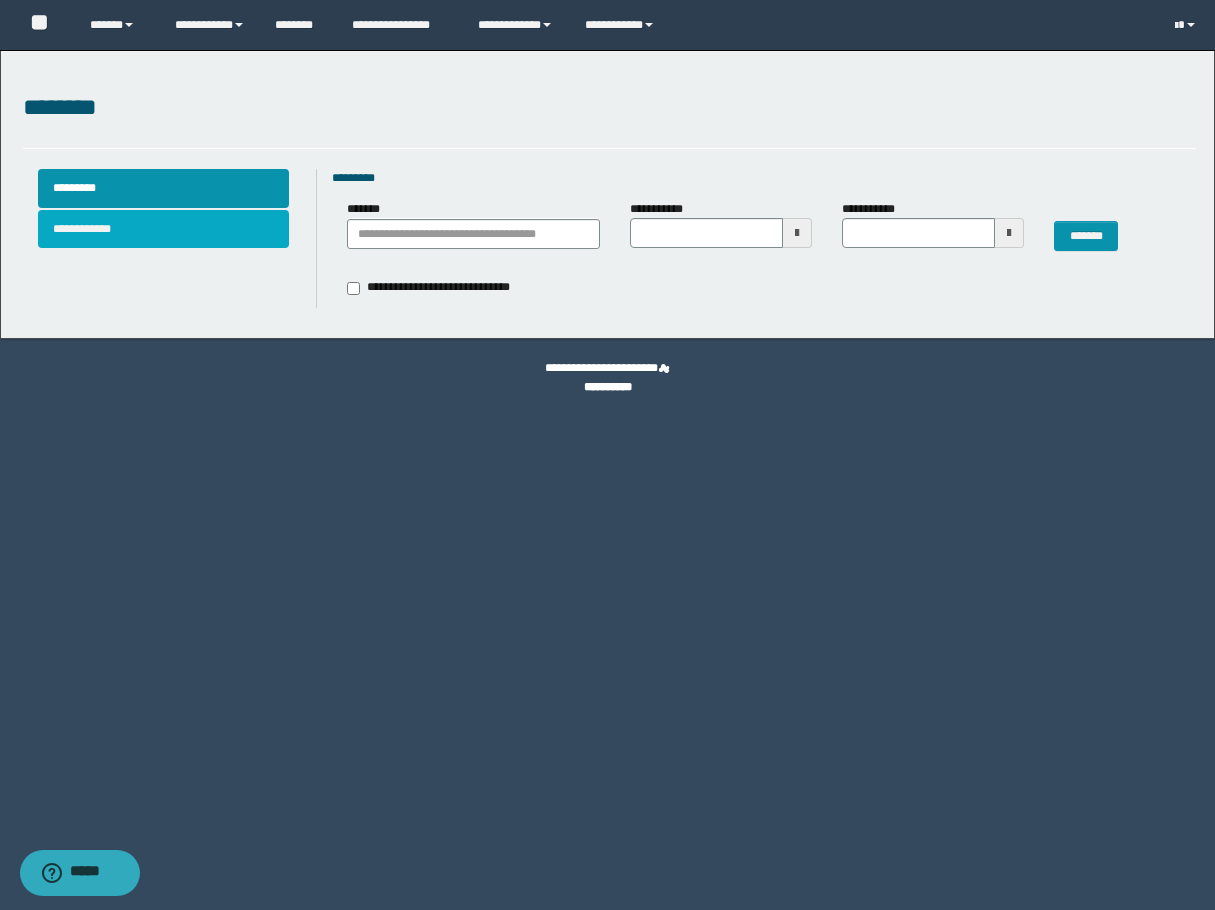 click on "**********" at bounding box center (163, 229) 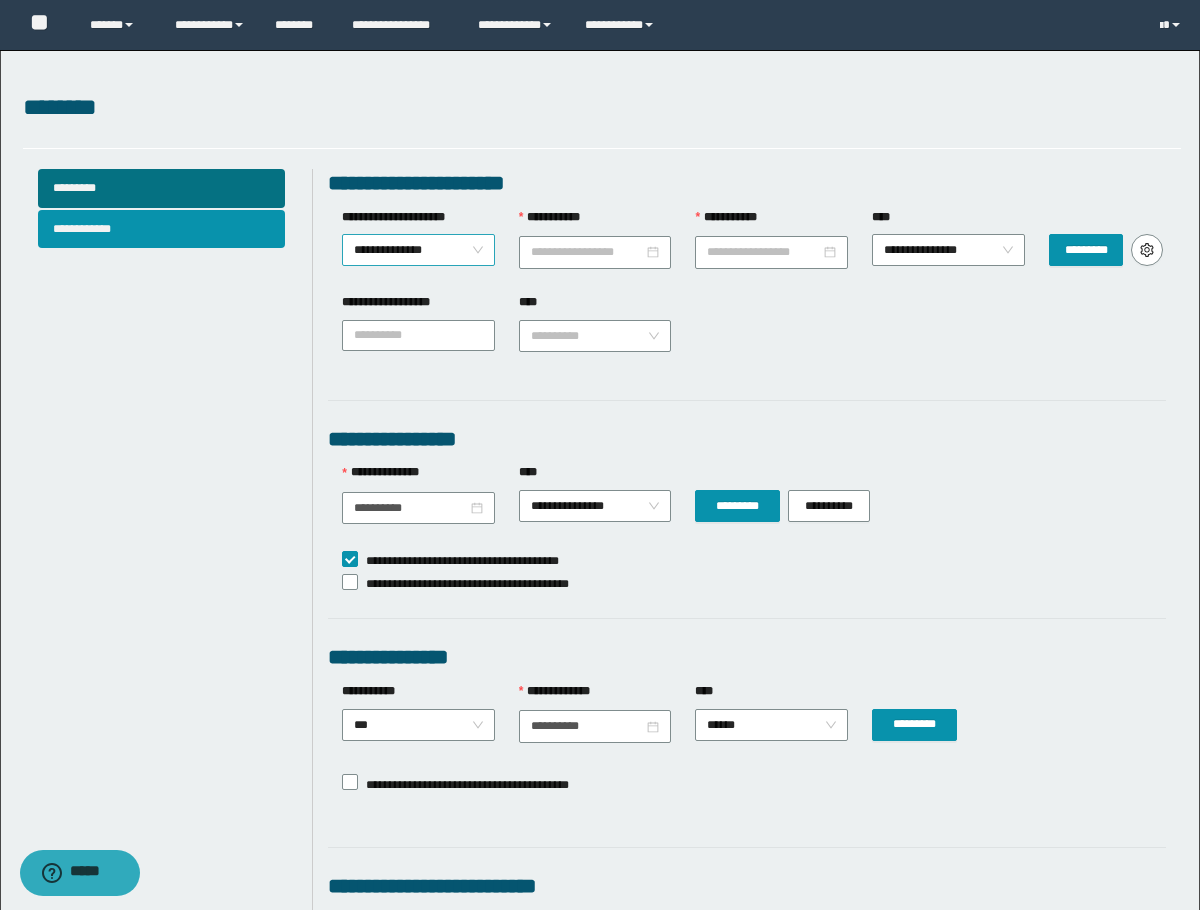 click on "**********" at bounding box center (418, 250) 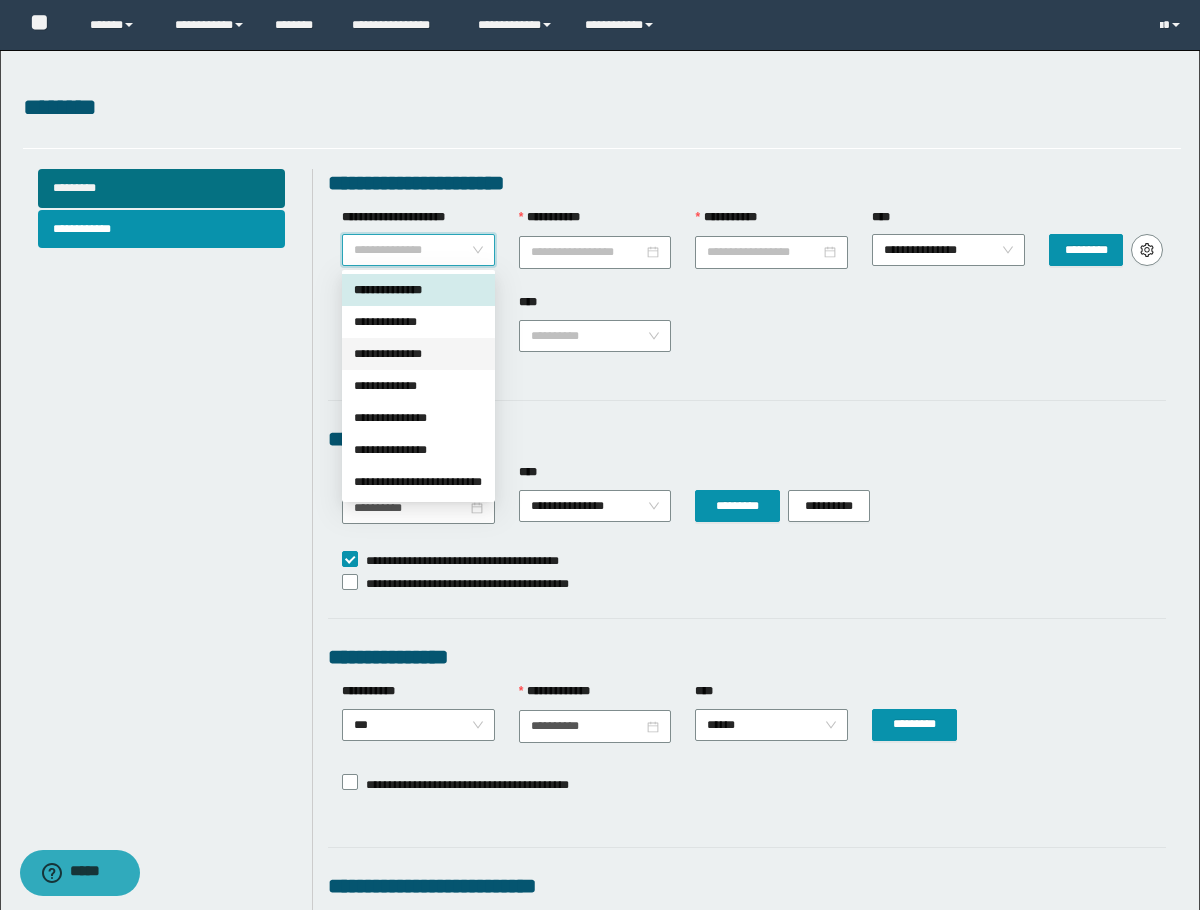 click on "**********" at bounding box center [418, 354] 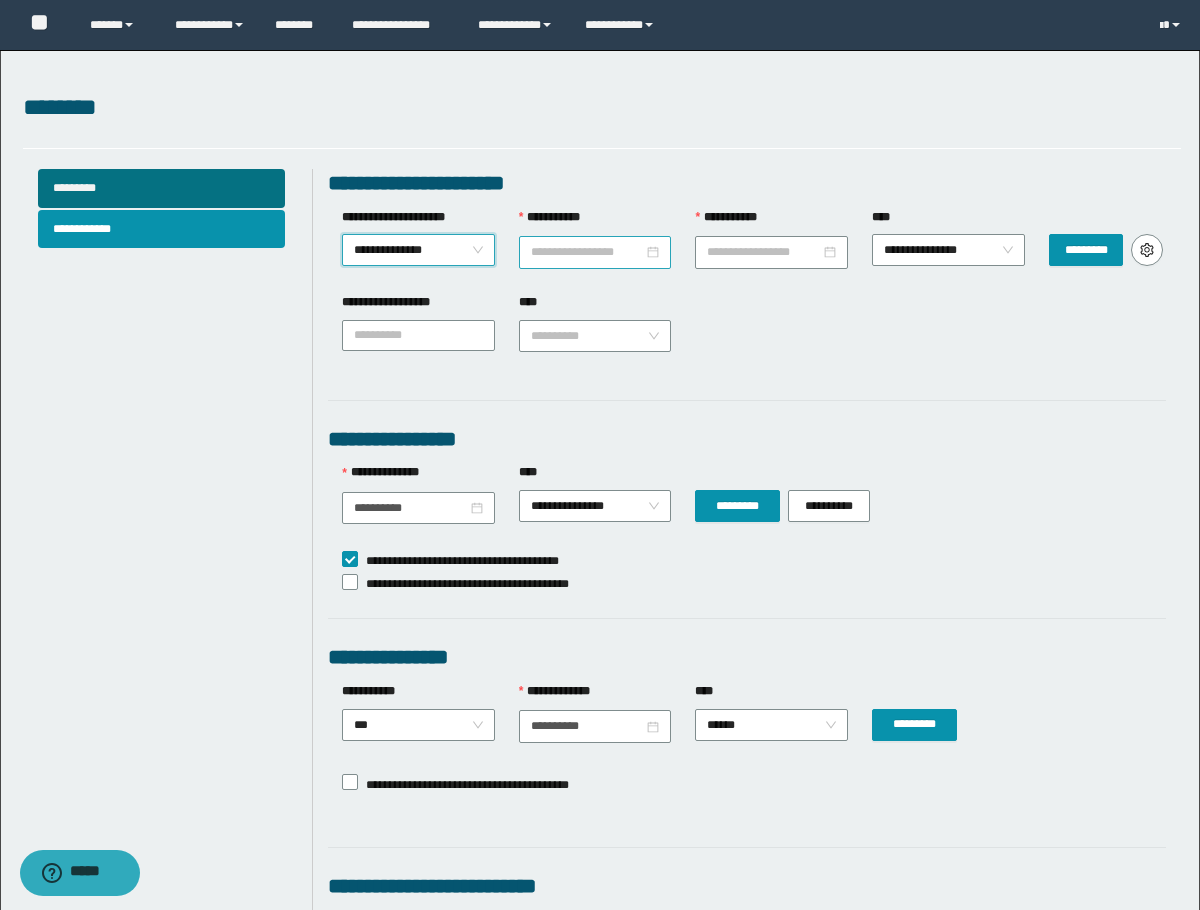 click on "**********" at bounding box center (587, 252) 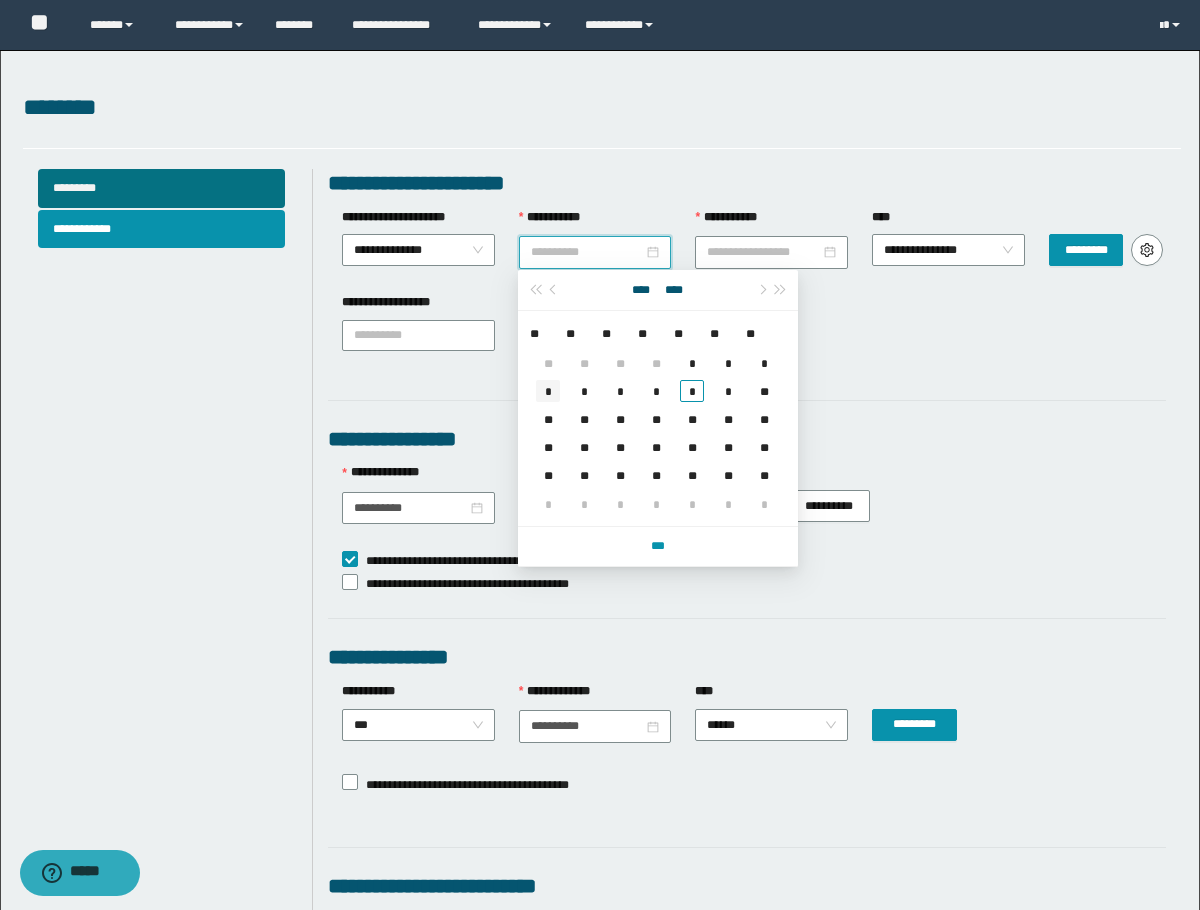 click on "*" at bounding box center (548, 391) 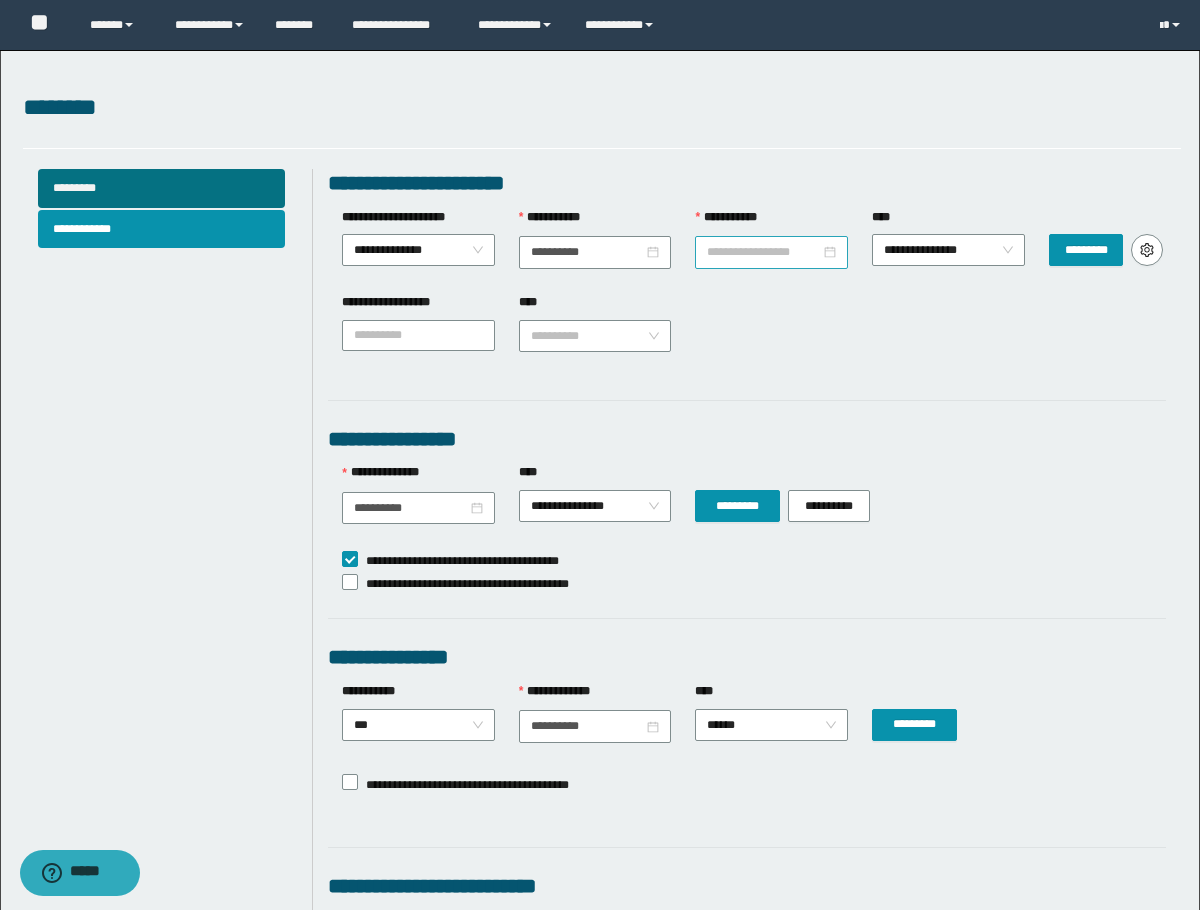 click at bounding box center (771, 252) 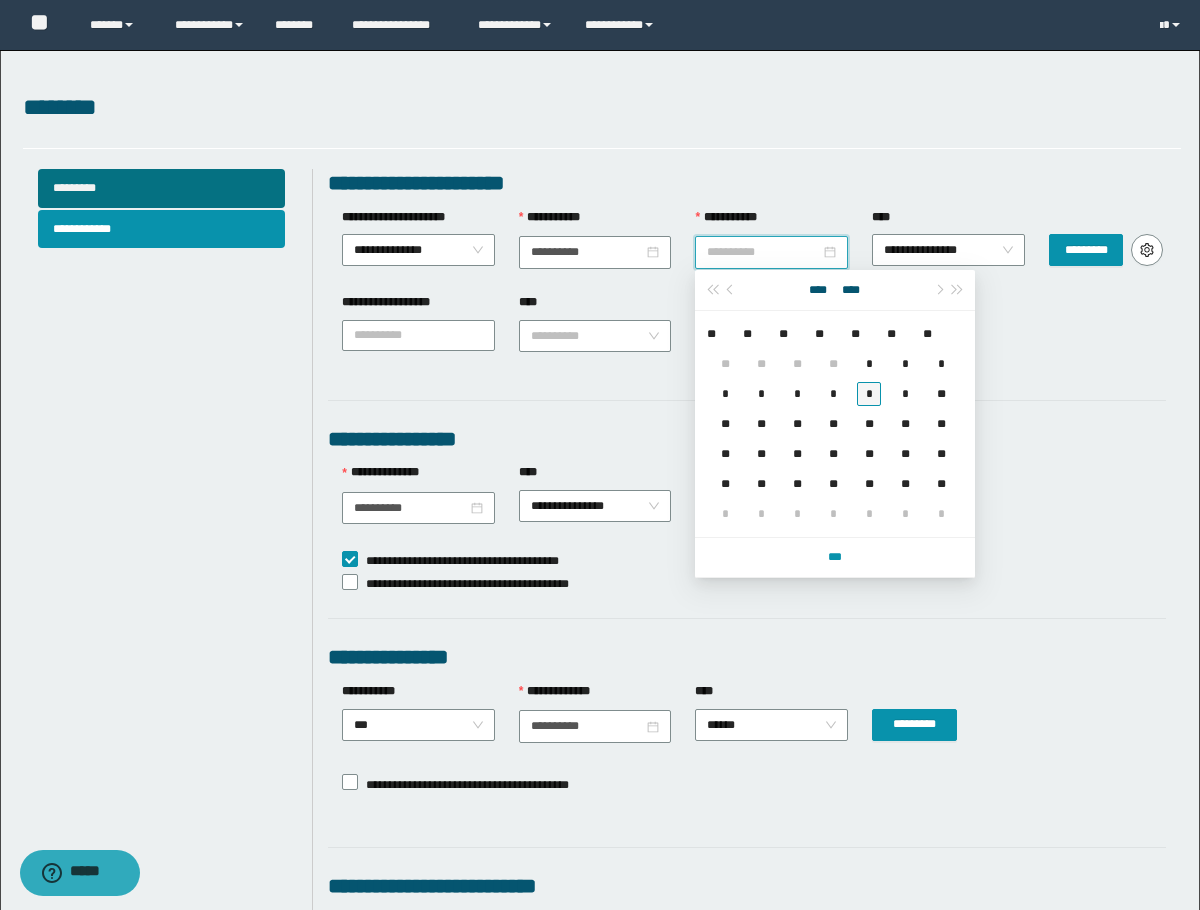 click on "*" at bounding box center [869, 394] 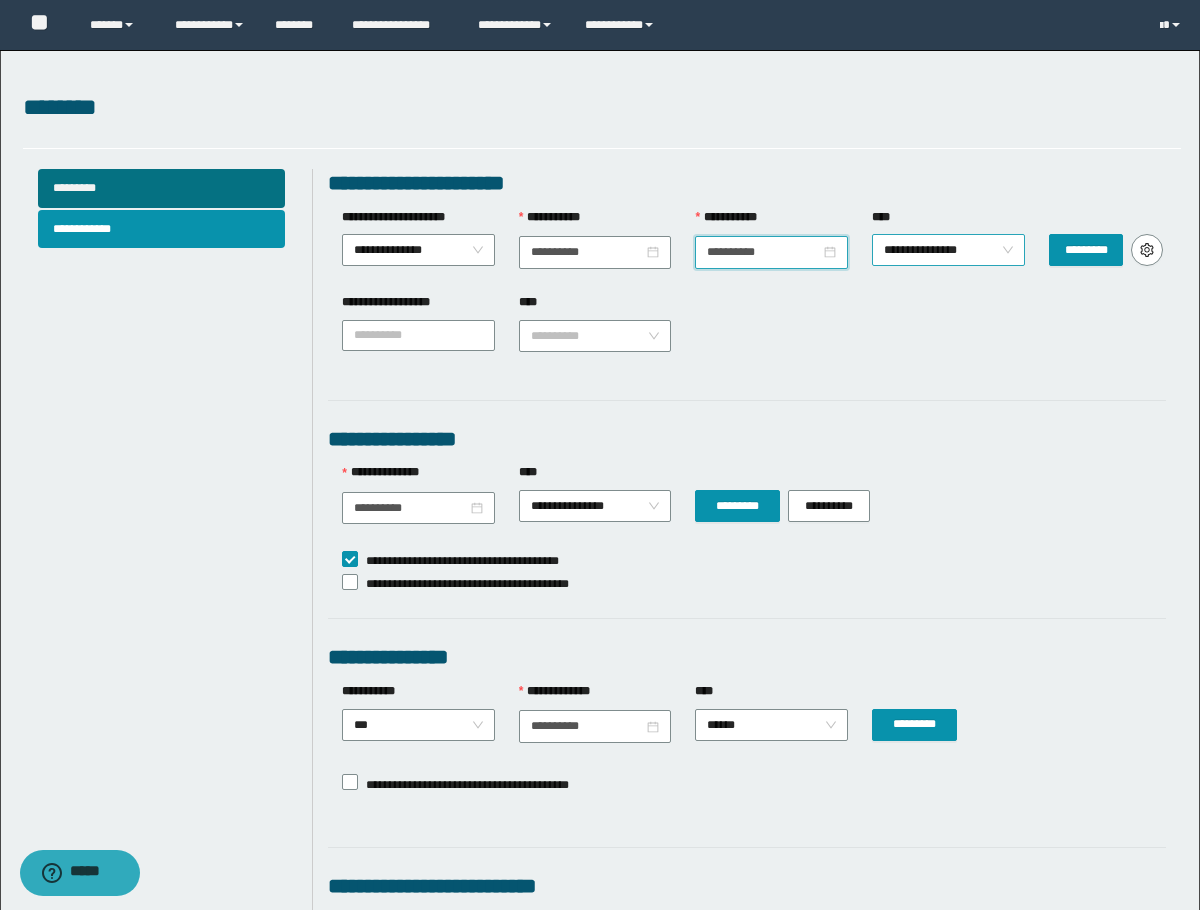 click on "**********" at bounding box center [948, 250] 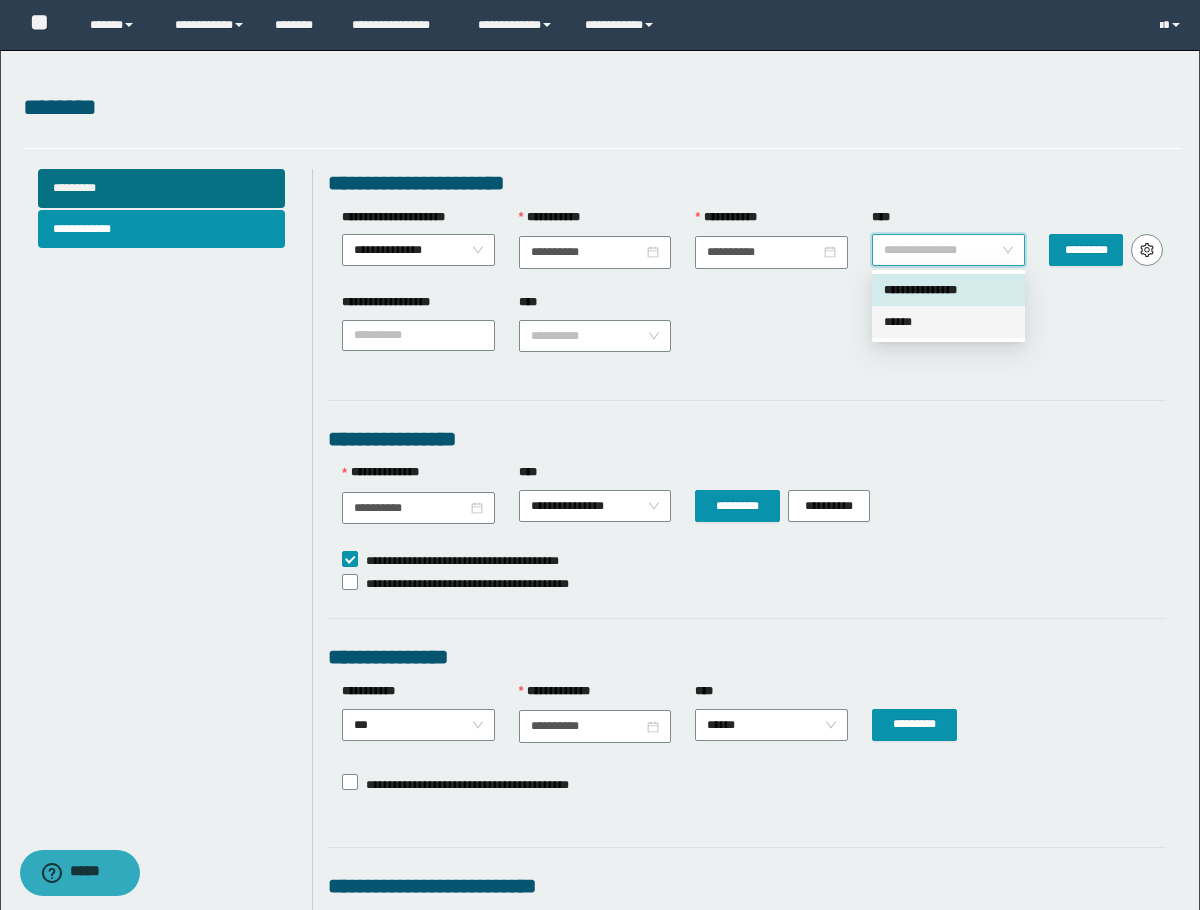 click on "******" at bounding box center [948, 322] 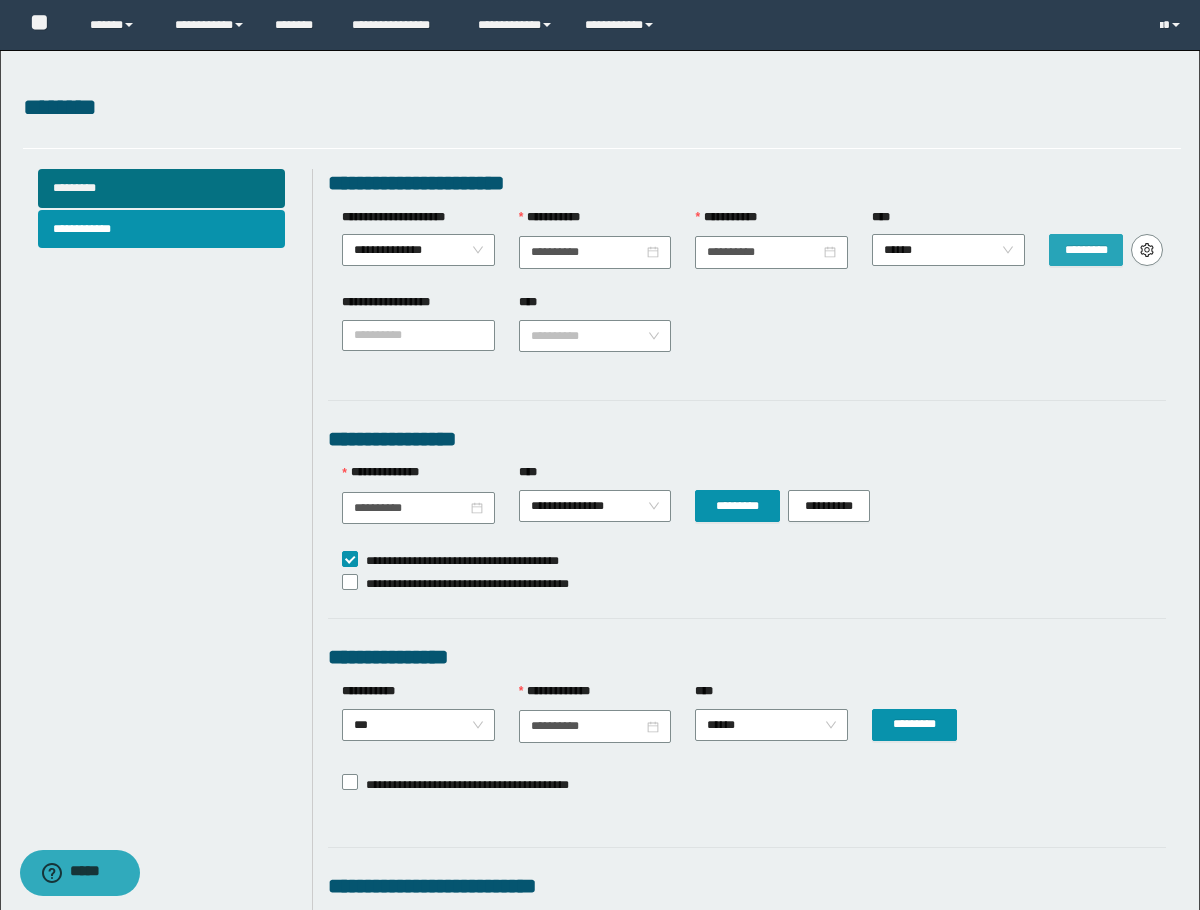 click on "*********" at bounding box center [1086, 250] 